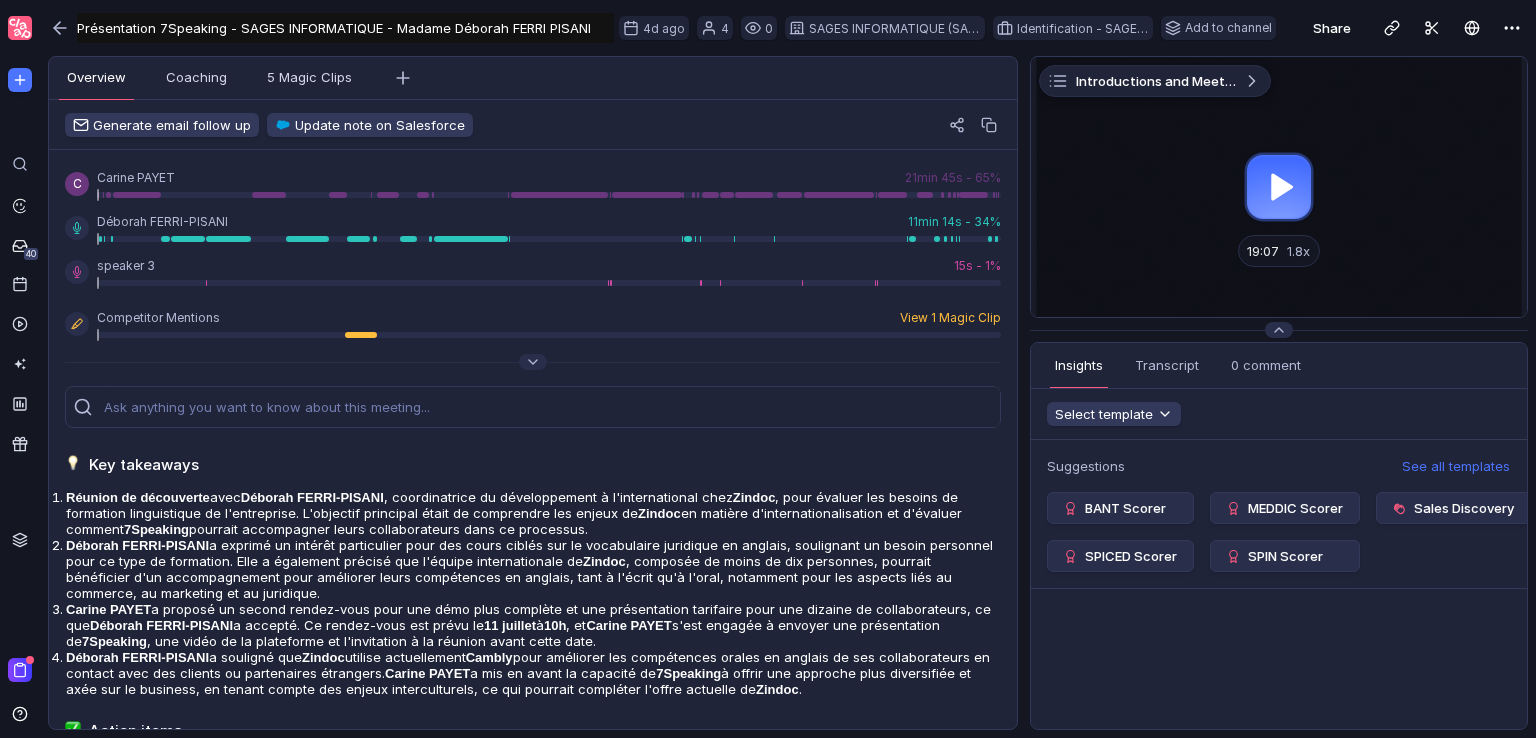 scroll, scrollTop: 0, scrollLeft: 0, axis: both 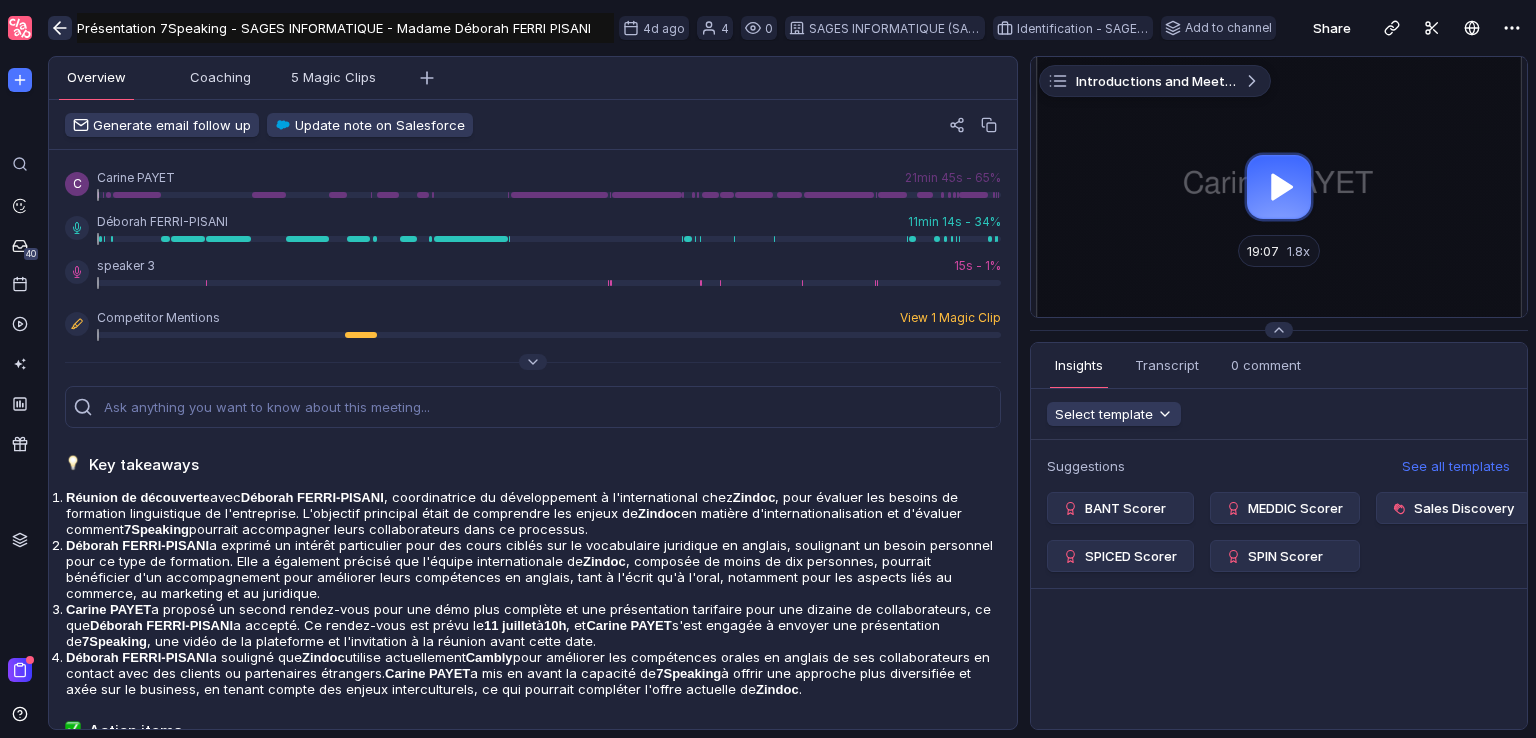 click at bounding box center (60, 28) 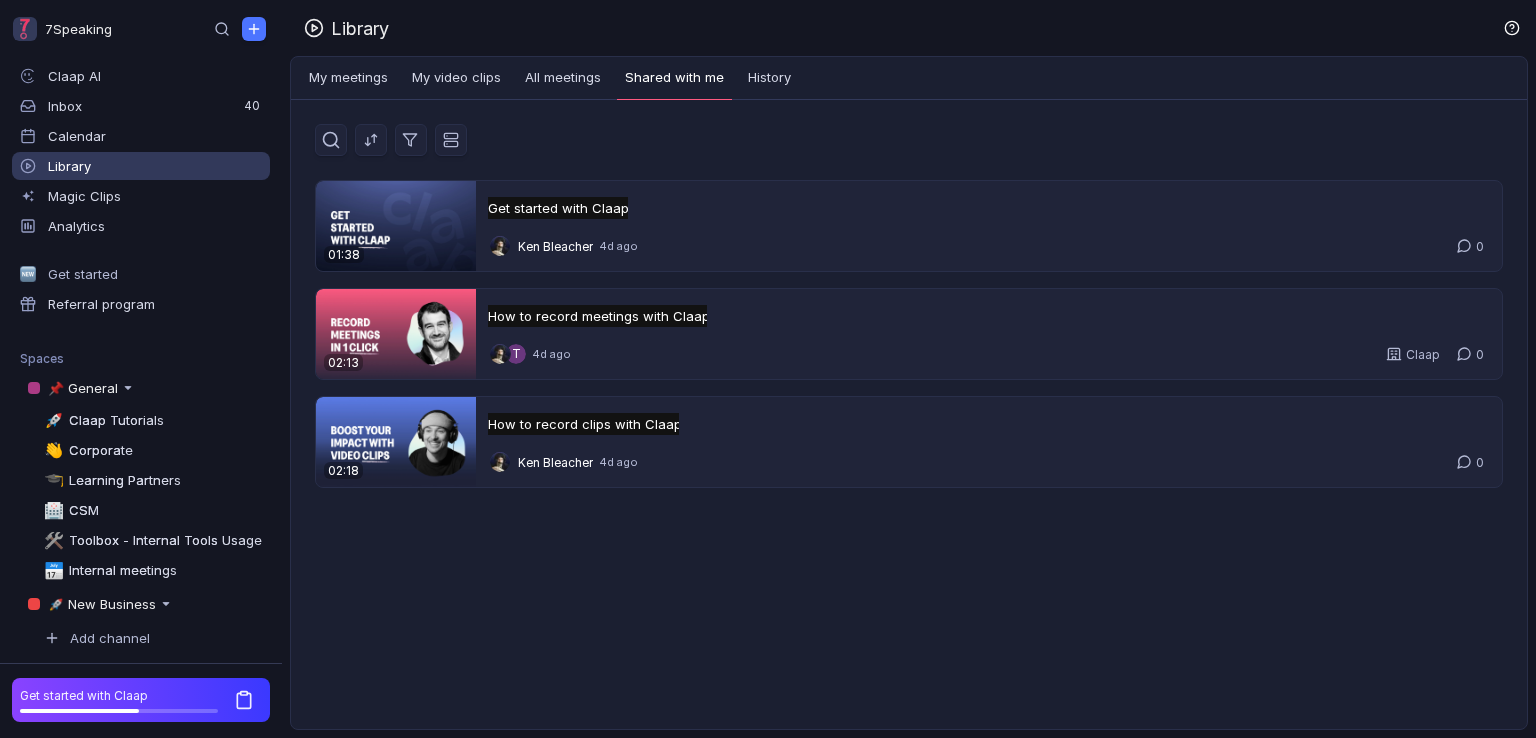 scroll, scrollTop: 0, scrollLeft: 0, axis: both 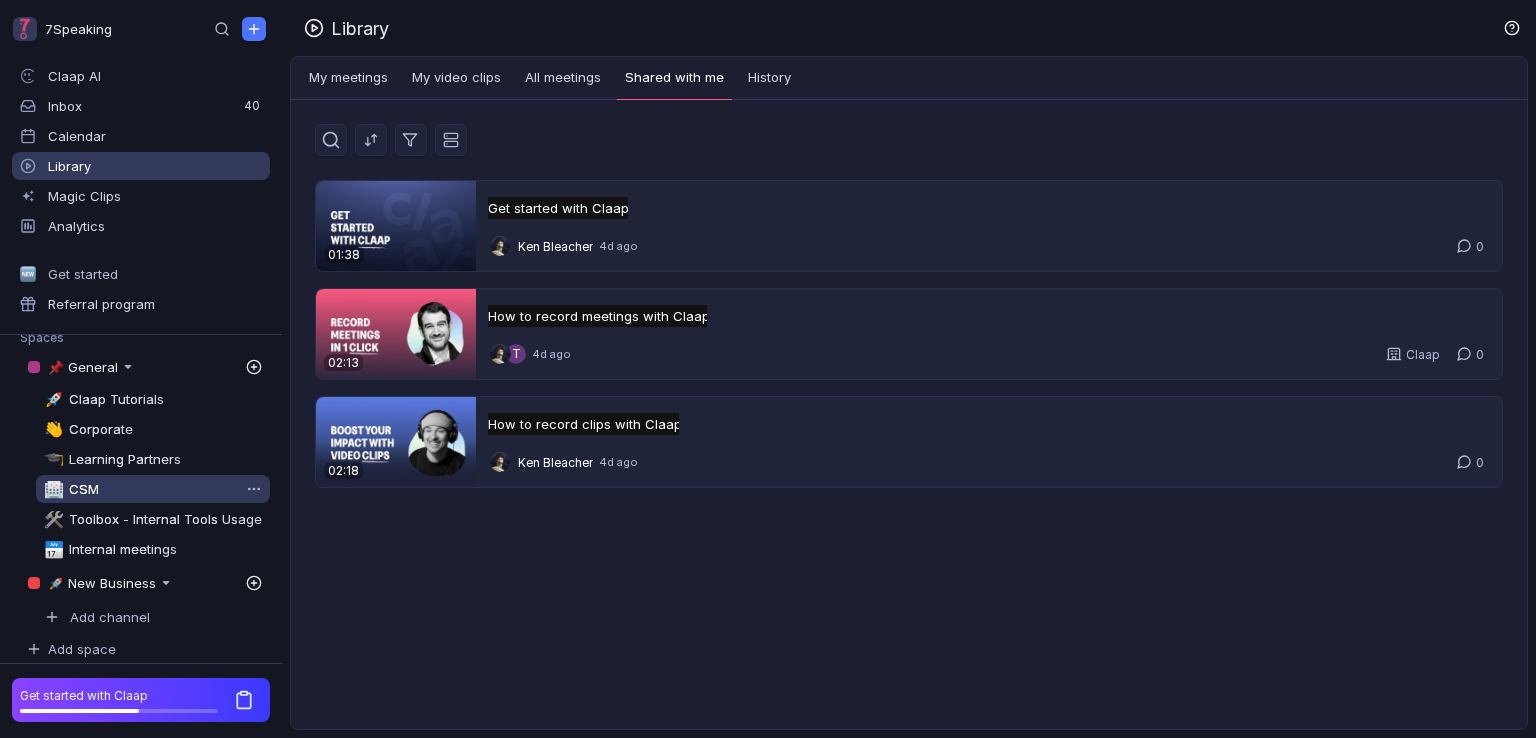 click on "🏥 CSM" at bounding box center (153, 489) 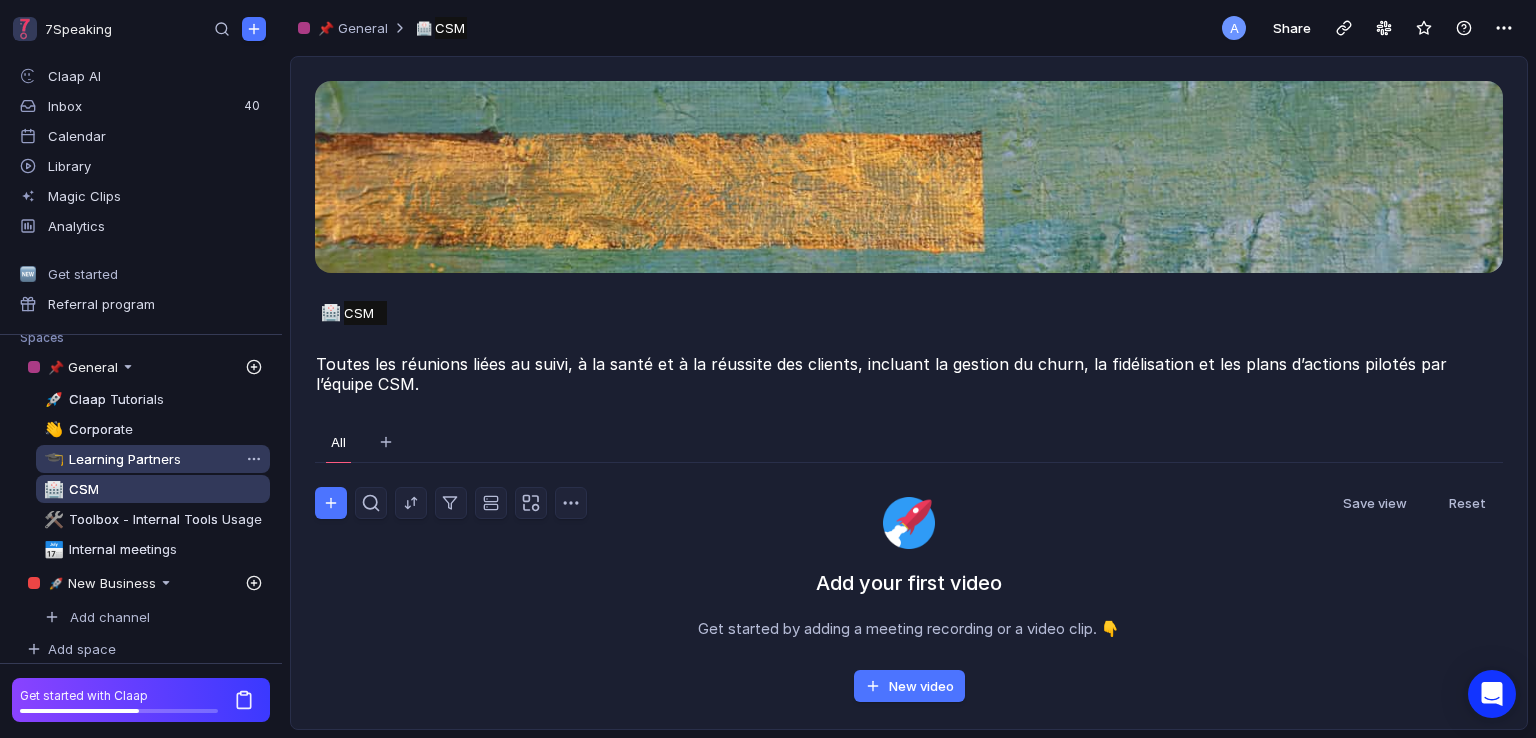 click on "Learning Partners" at bounding box center (122, 459) 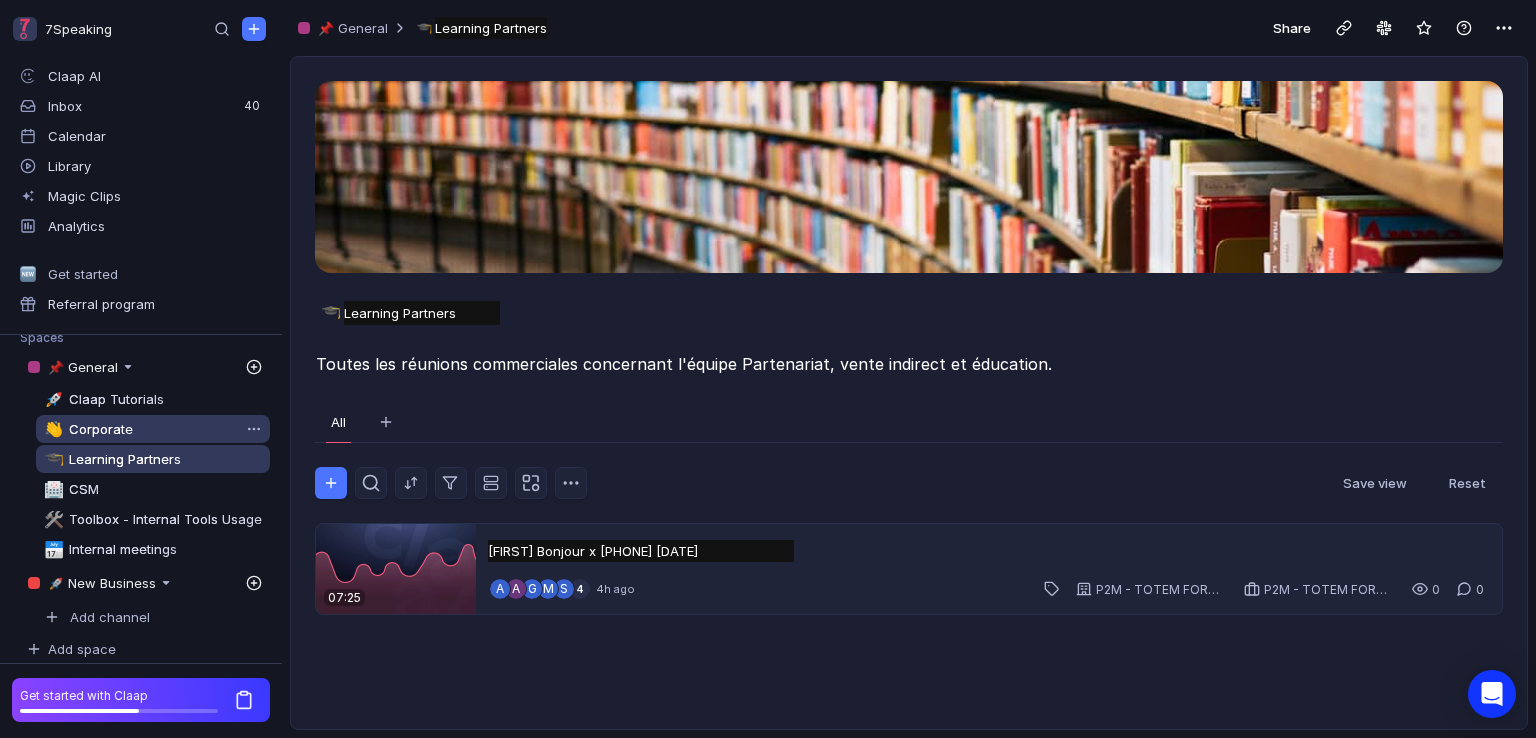 click on "Corporate" at bounding box center (101, 429) 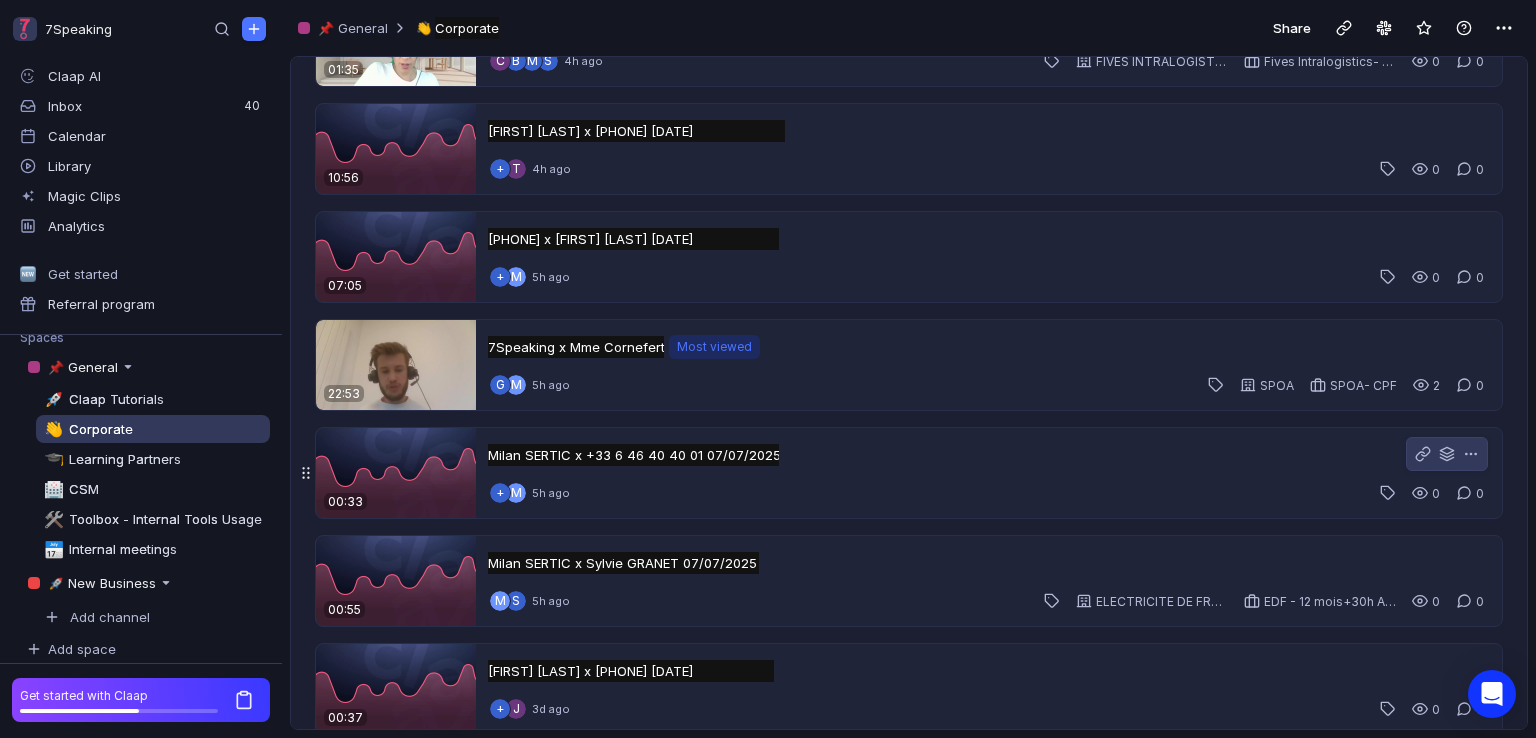 scroll, scrollTop: 2480, scrollLeft: 0, axis: vertical 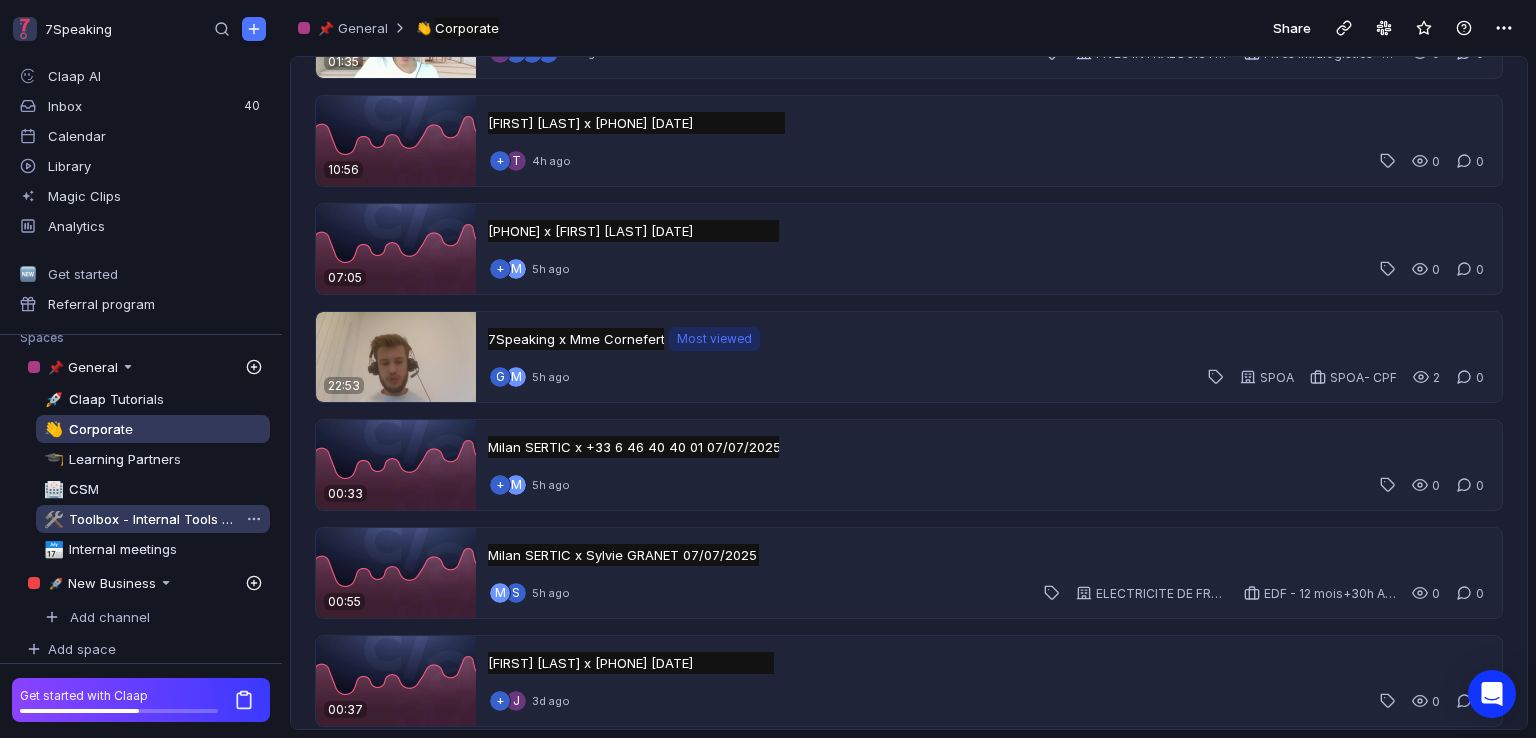 click on "Toolbox - Internal Tools Usage" at bounding box center [152, 519] 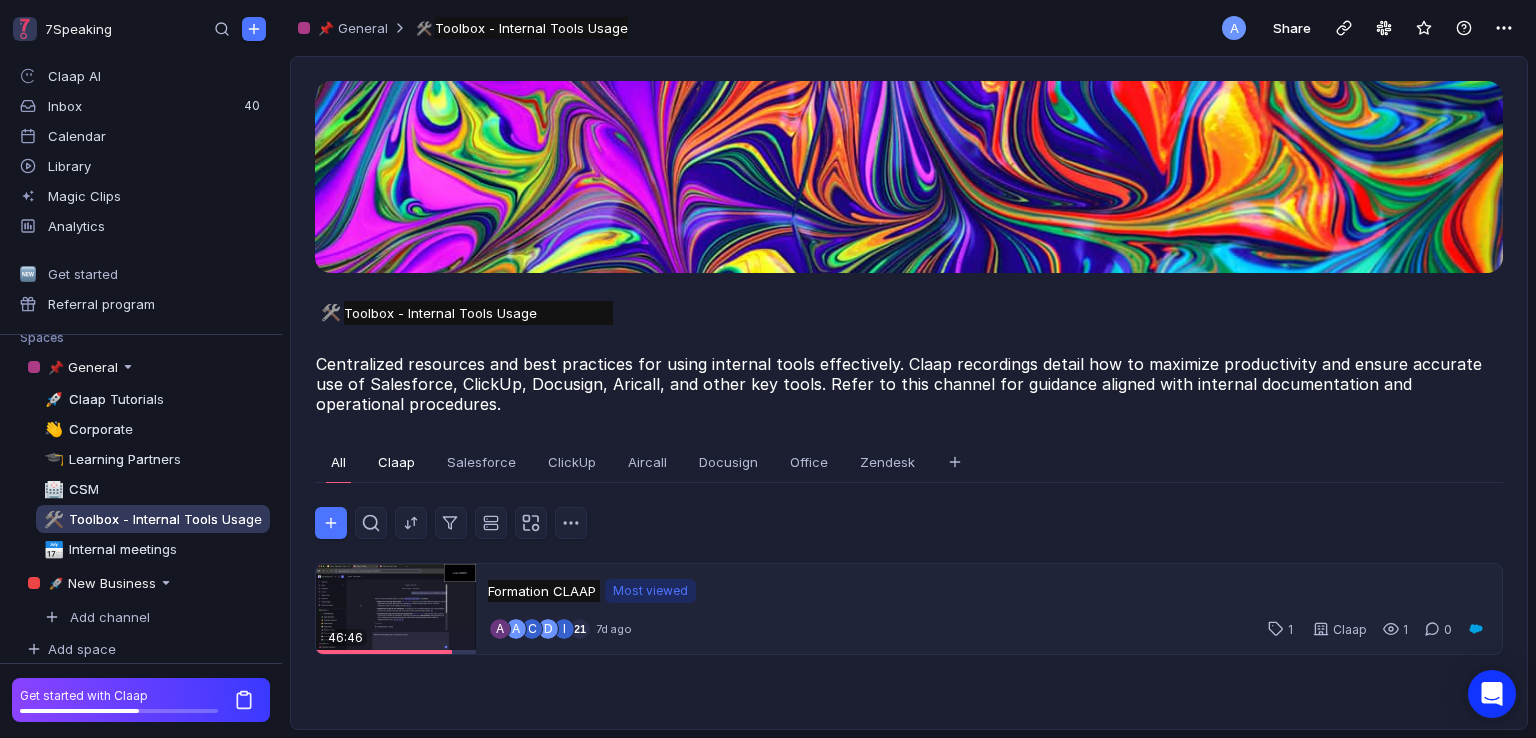 click on "Claap" at bounding box center [396, 462] 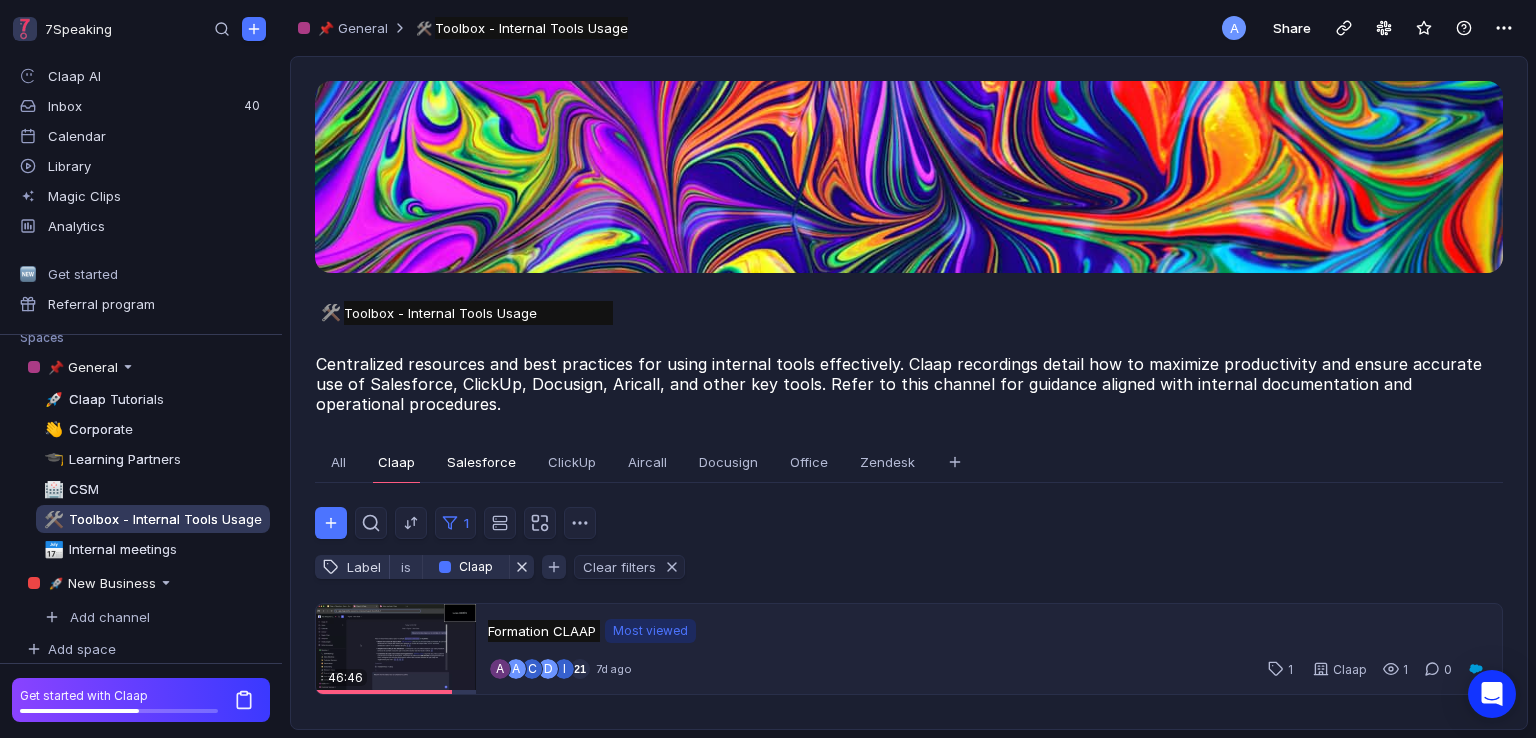 click on "Salesforce" at bounding box center (481, 461) 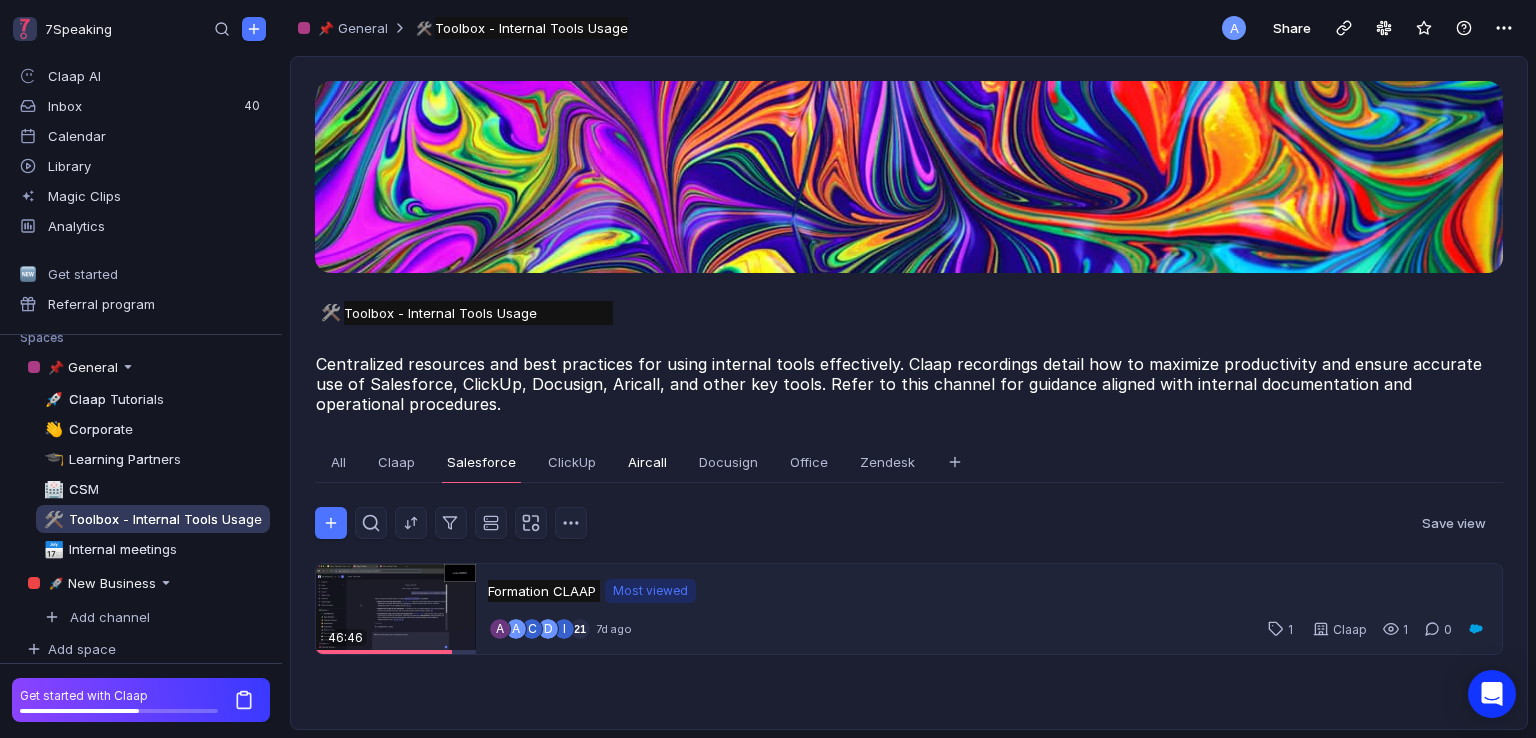click on "Aircall" at bounding box center [647, 461] 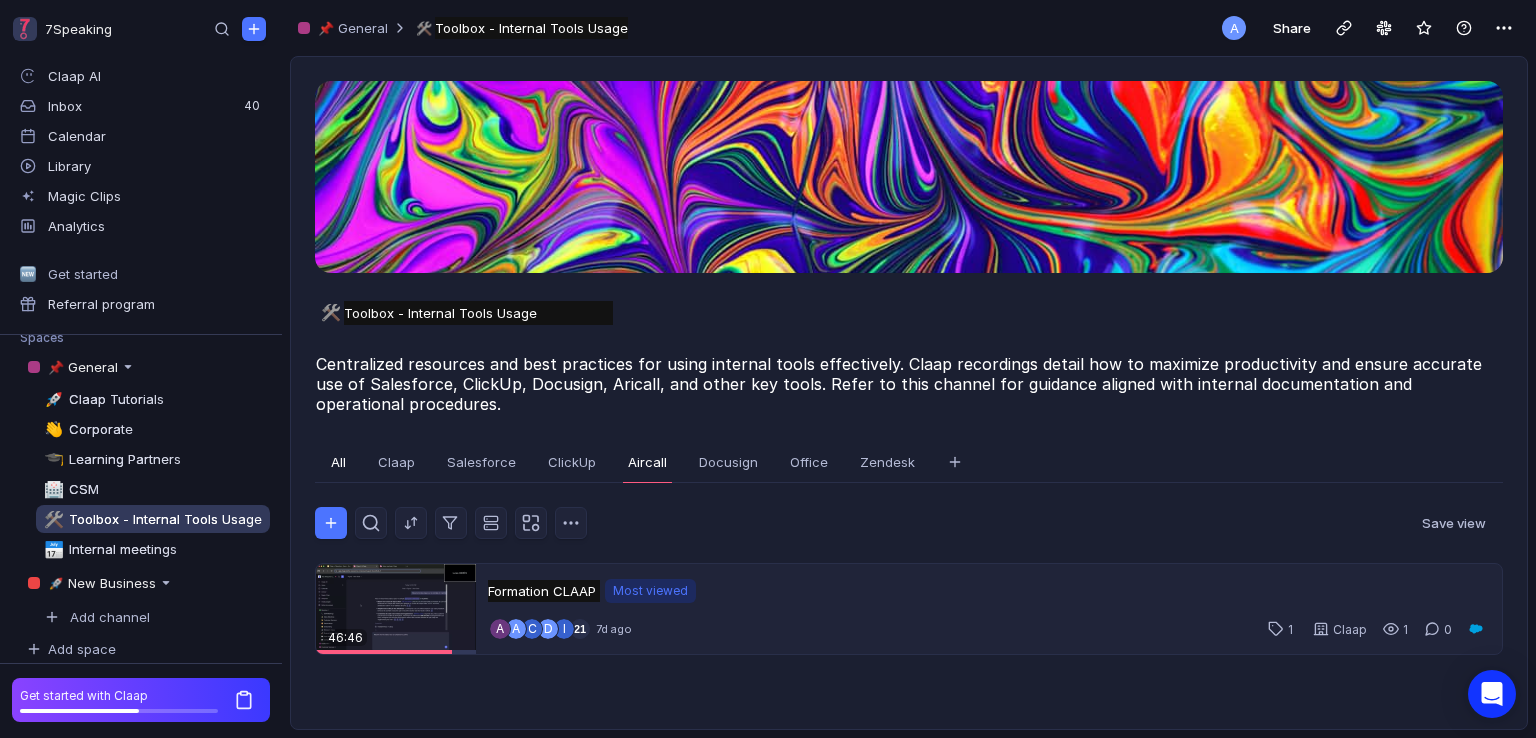 click on "All" at bounding box center (338, 461) 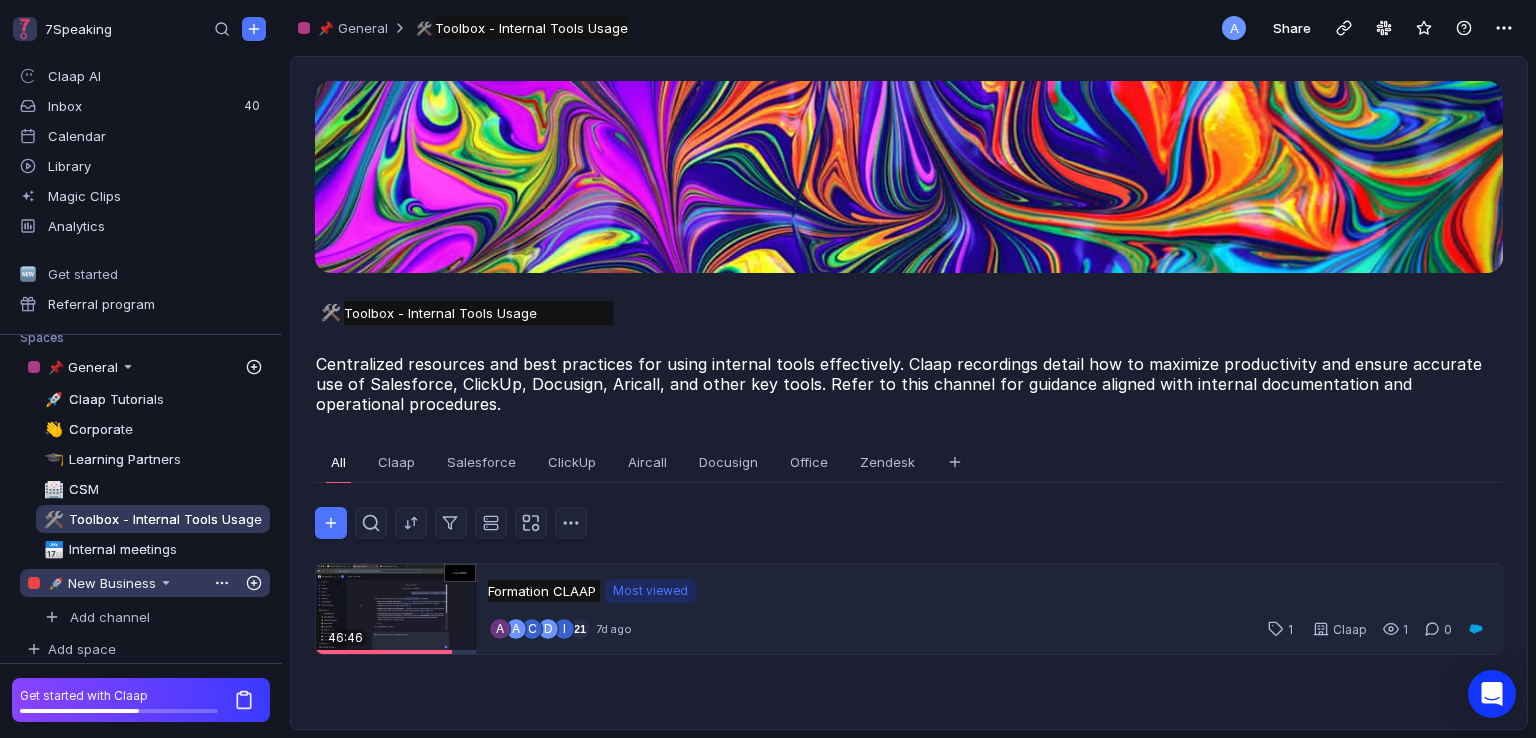 click on "🚀  New Business" at bounding box center [83, 367] 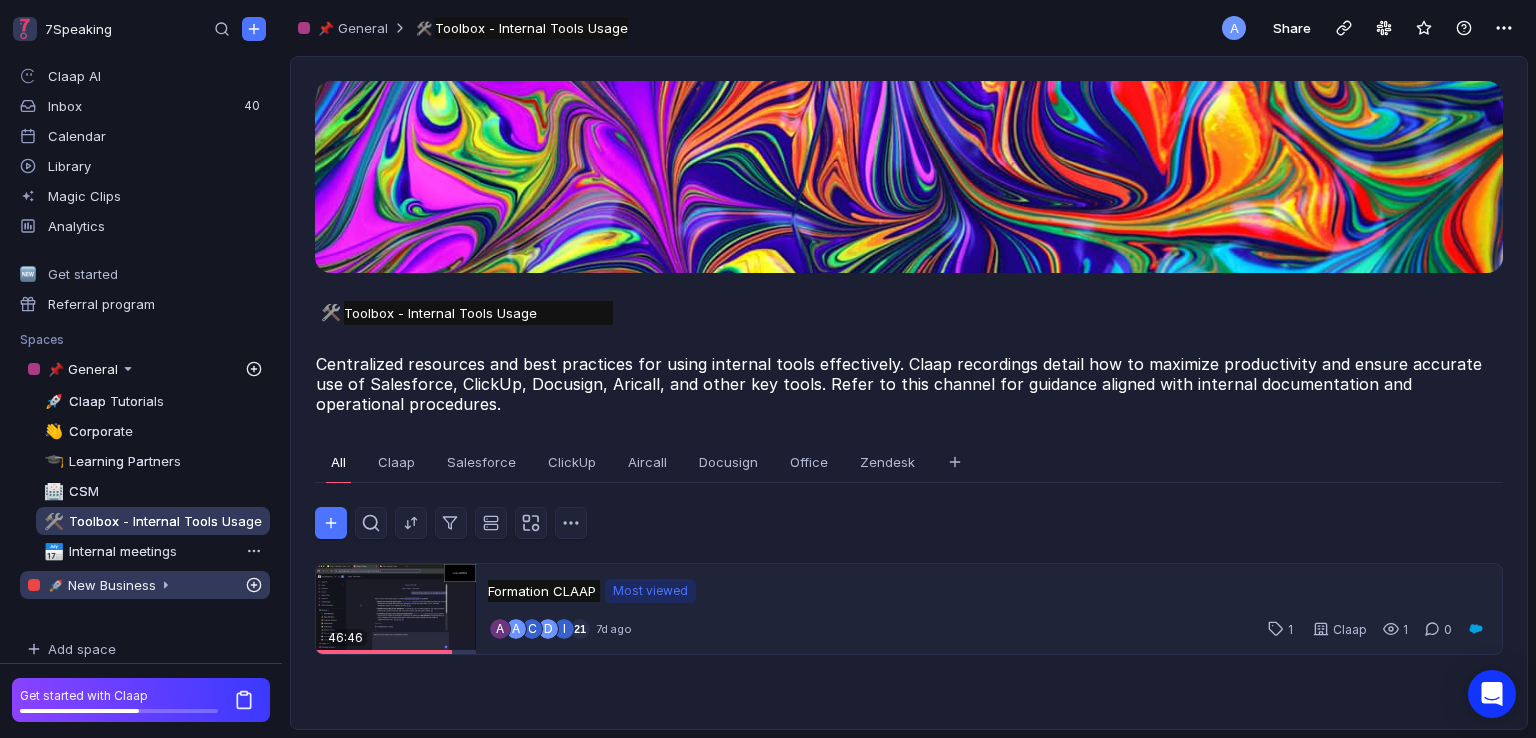 scroll, scrollTop: 0, scrollLeft: 0, axis: both 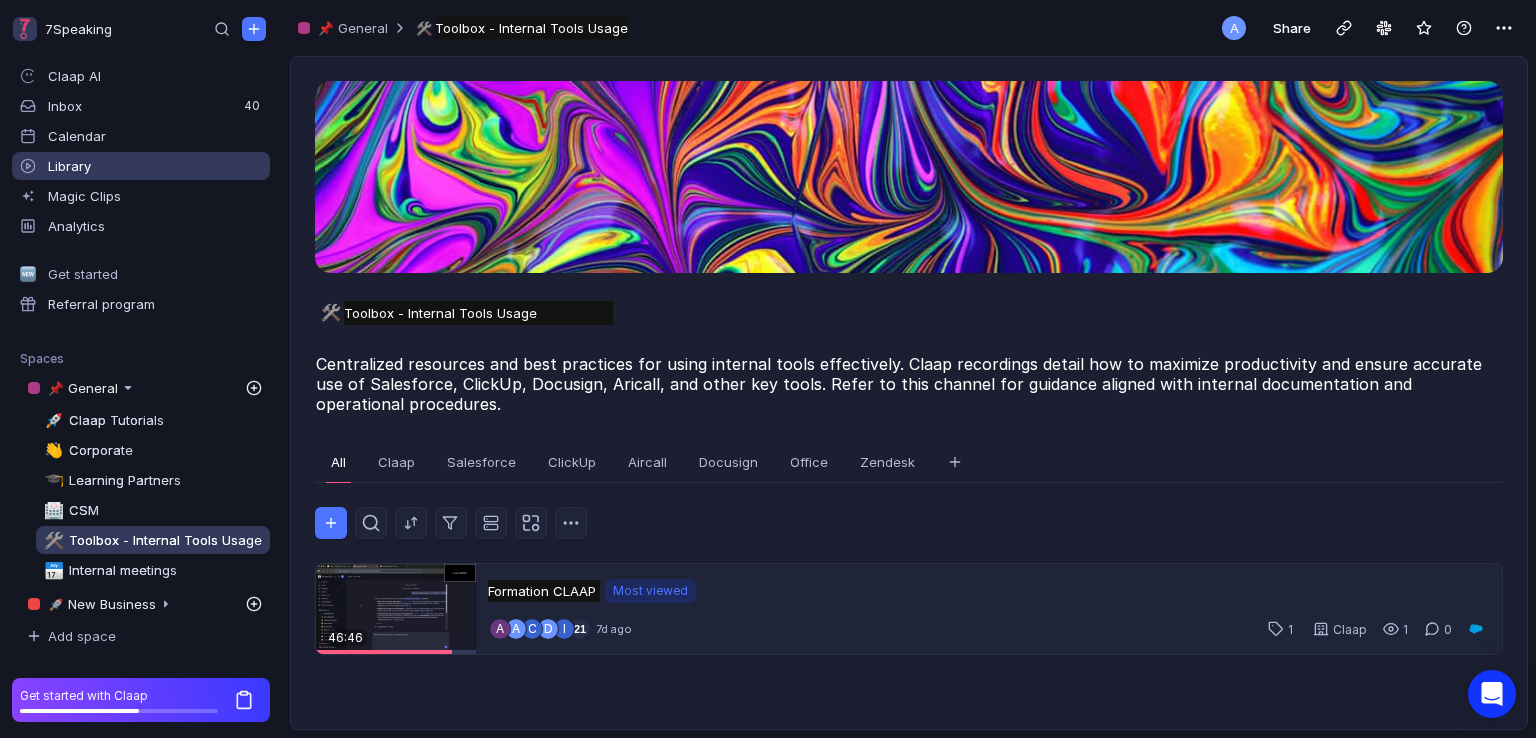 click on "Library" at bounding box center [141, 166] 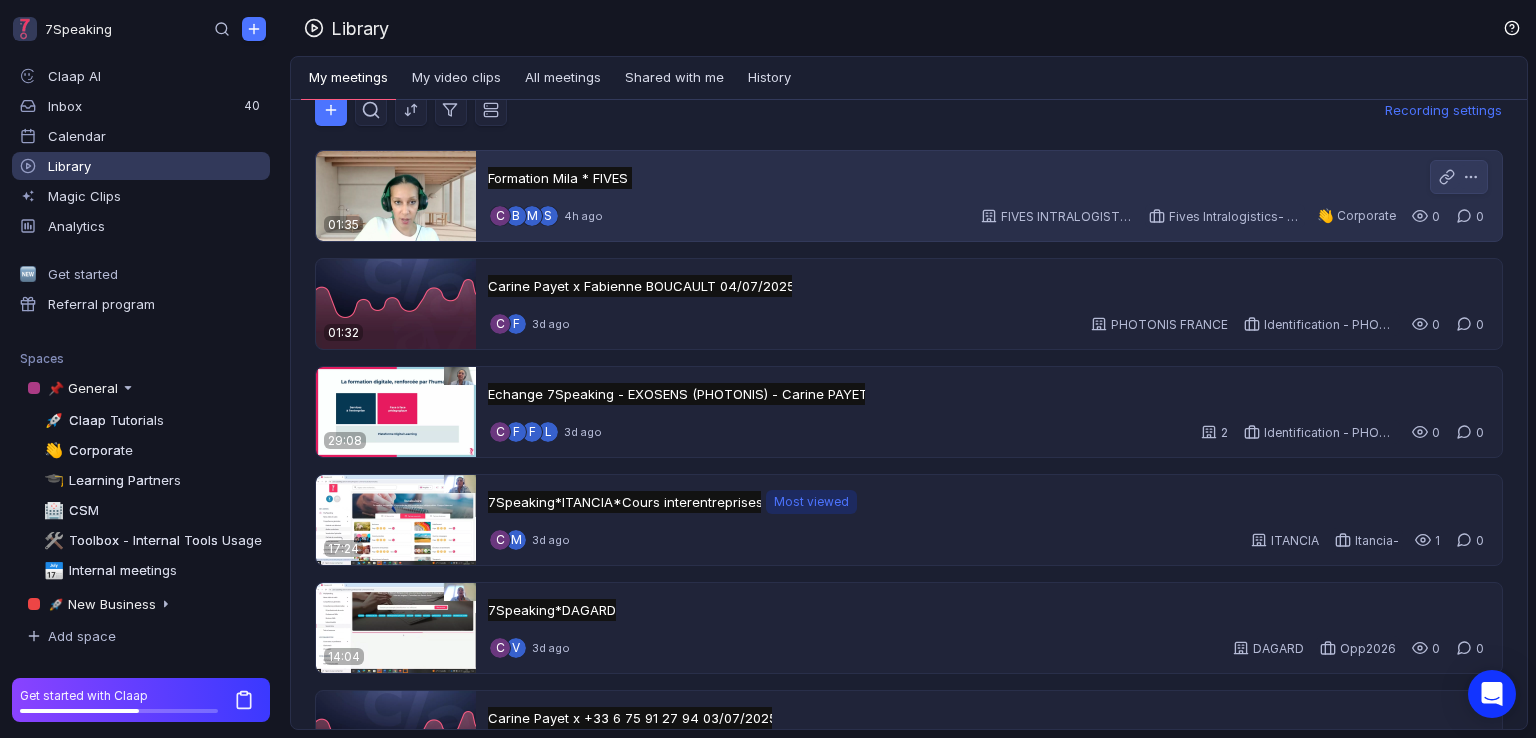 scroll, scrollTop: 0, scrollLeft: 0, axis: both 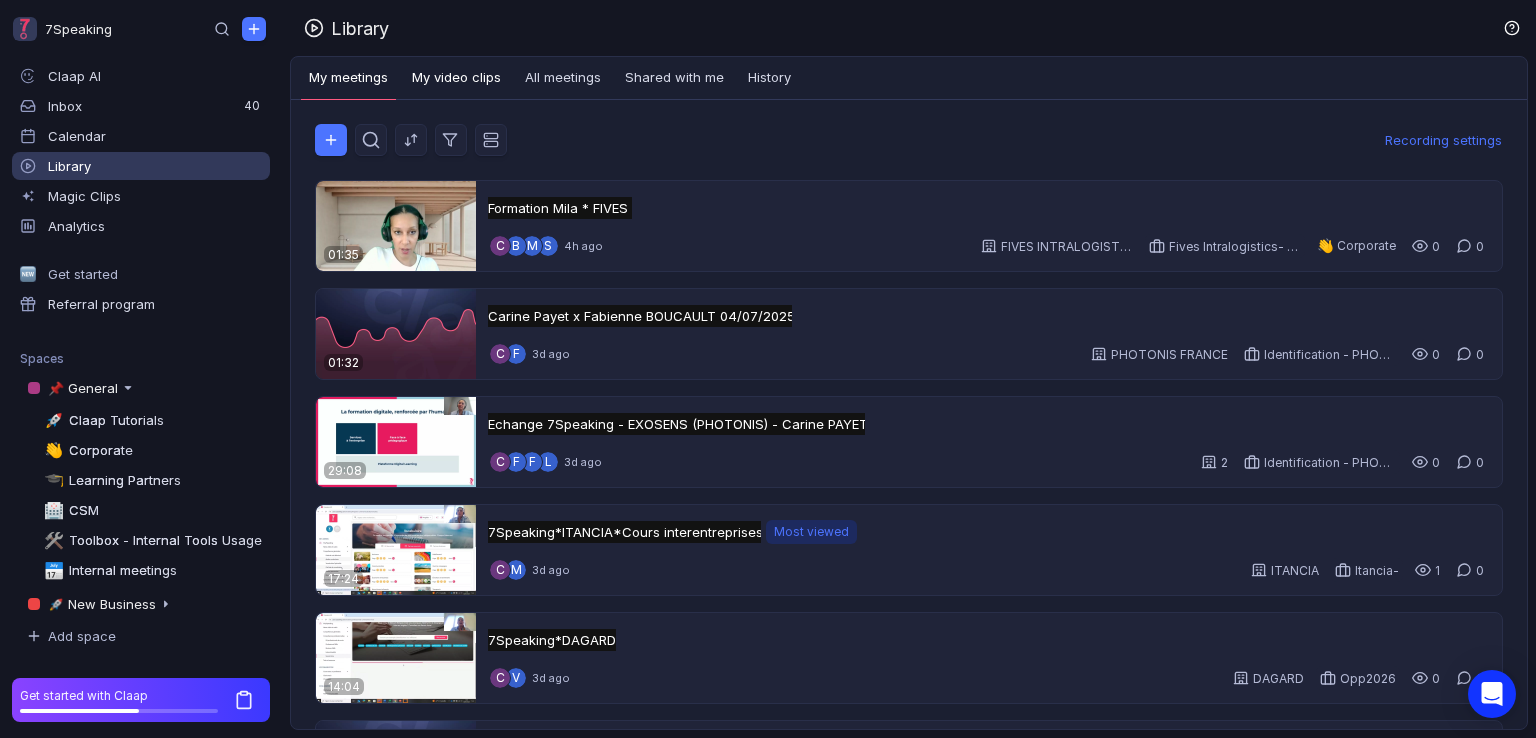 click on "My video clips" at bounding box center (456, 78) 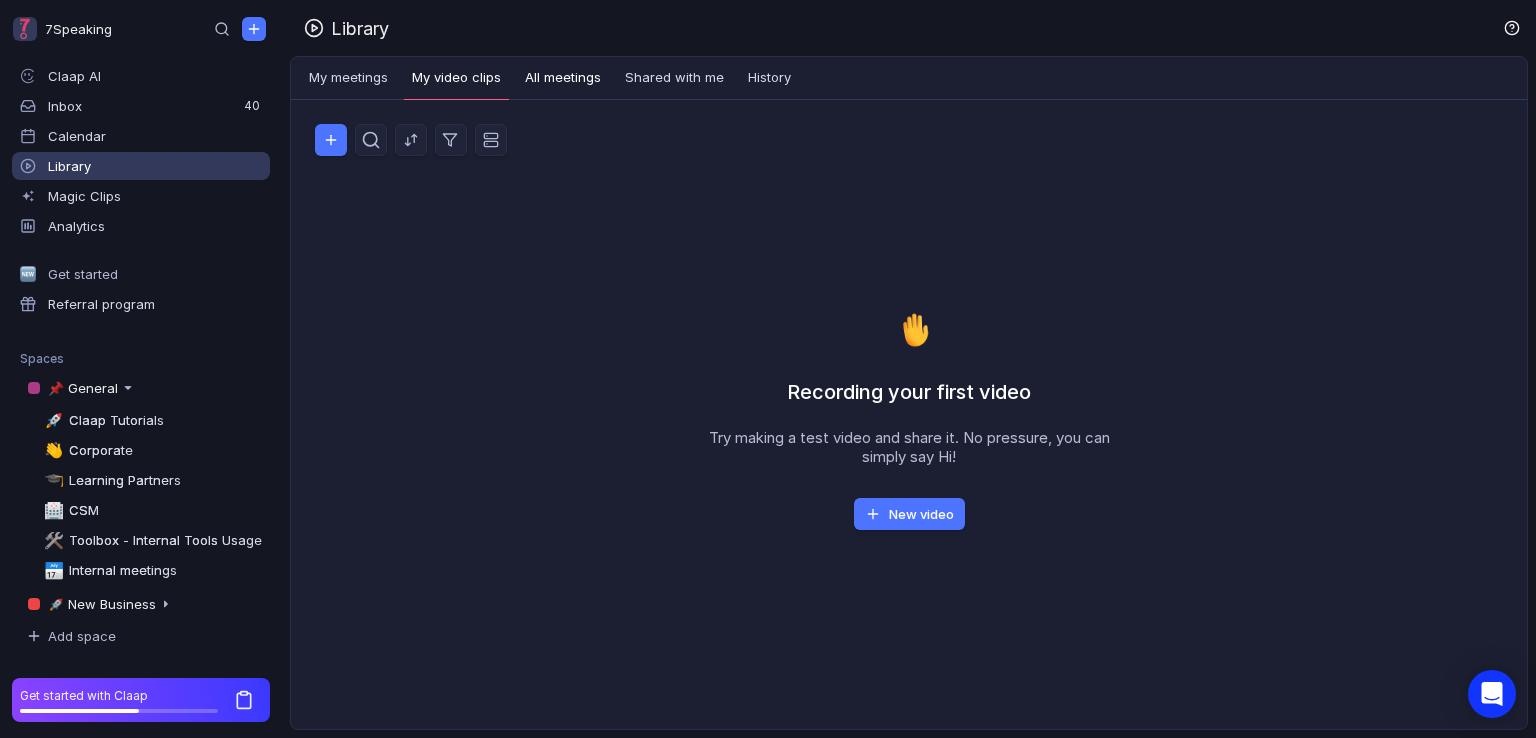 click on "All meetings" at bounding box center [563, 78] 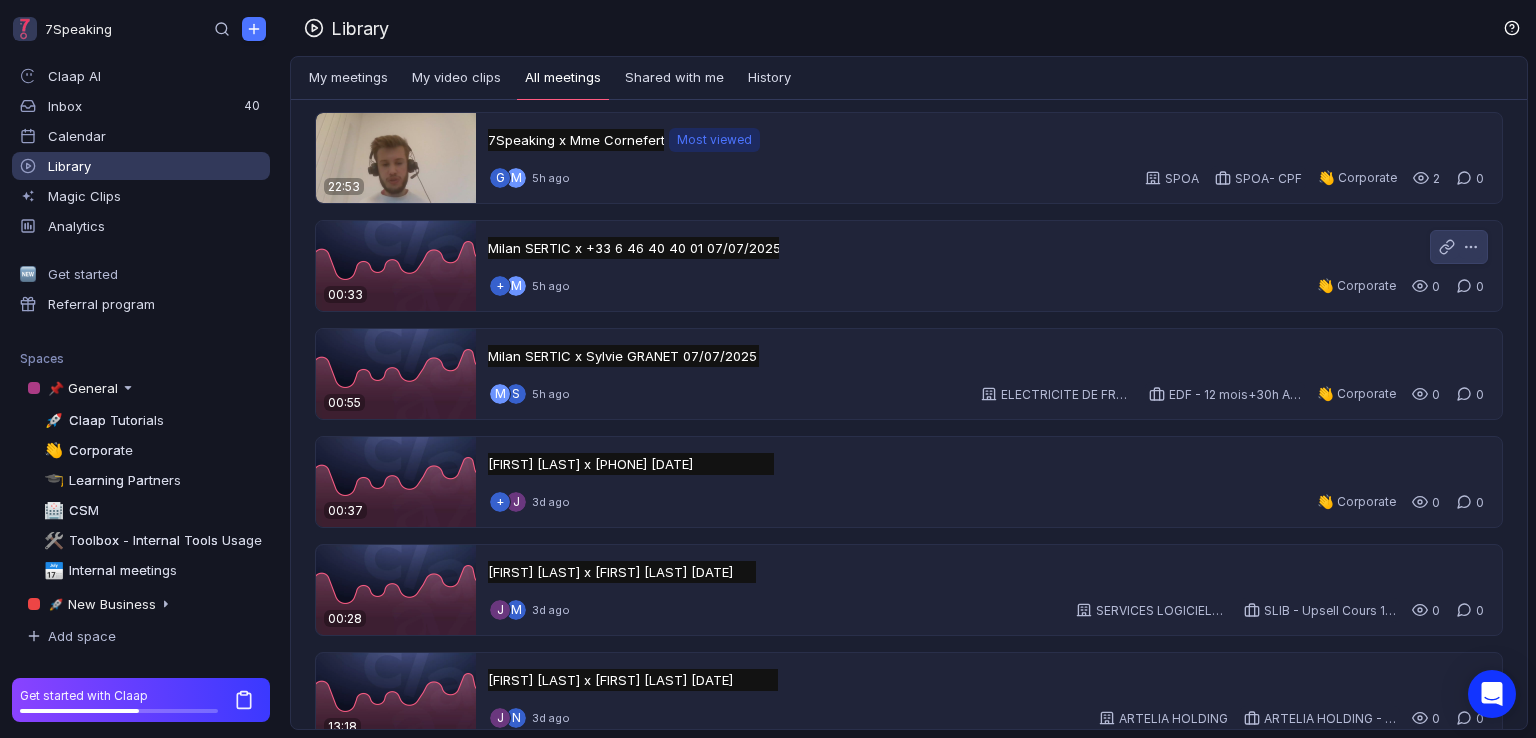 scroll, scrollTop: 2744, scrollLeft: 0, axis: vertical 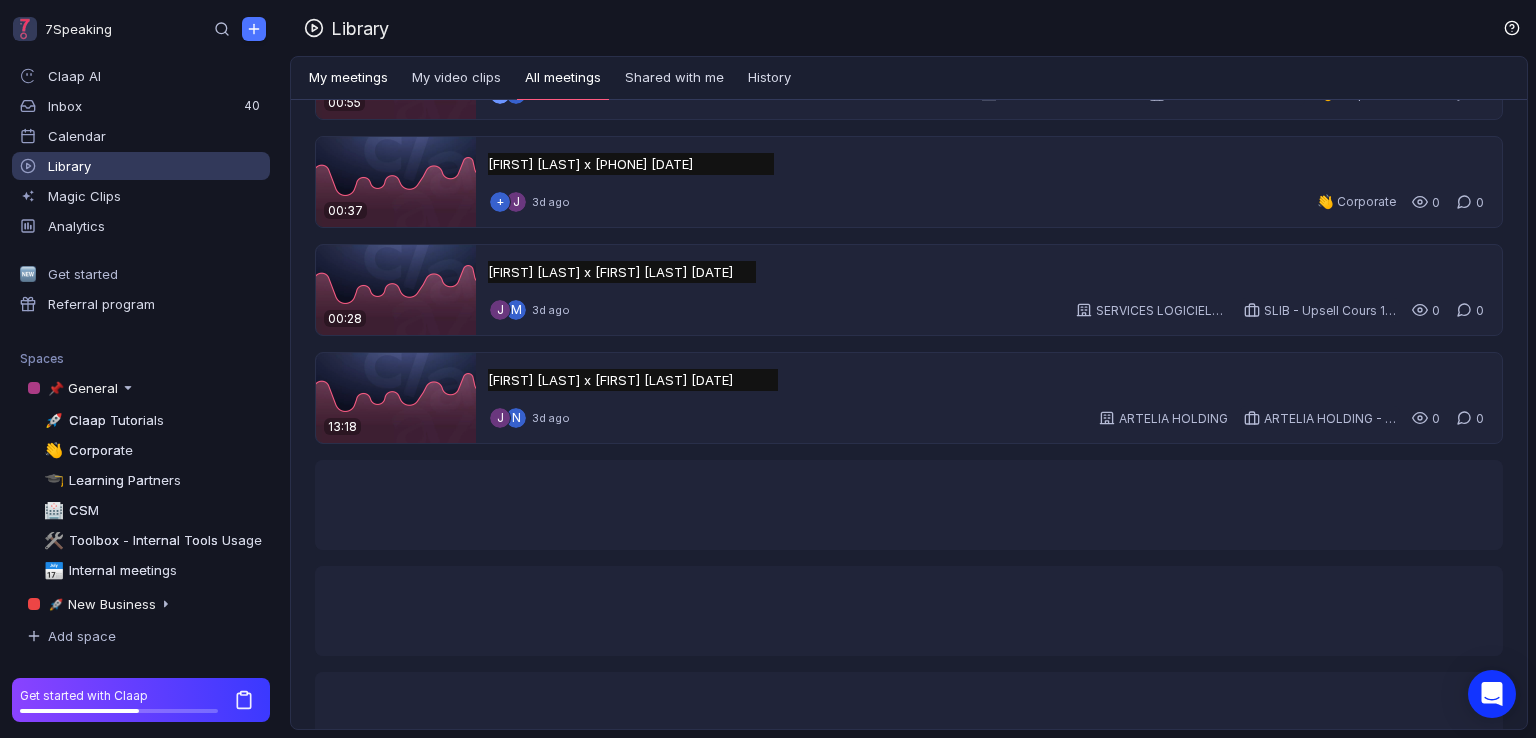 click on "My meetings" at bounding box center (348, 78) 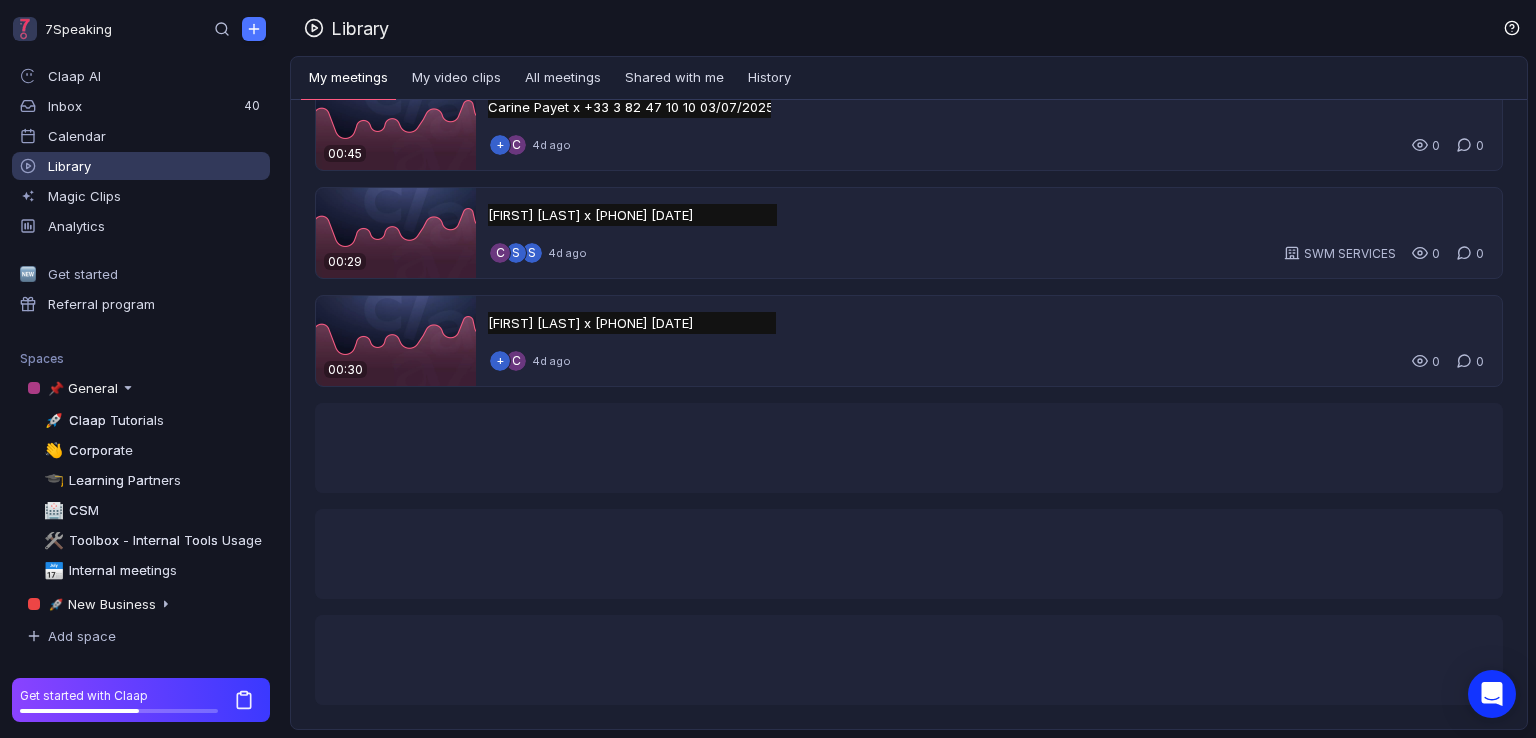 scroll, scrollTop: 852, scrollLeft: 0, axis: vertical 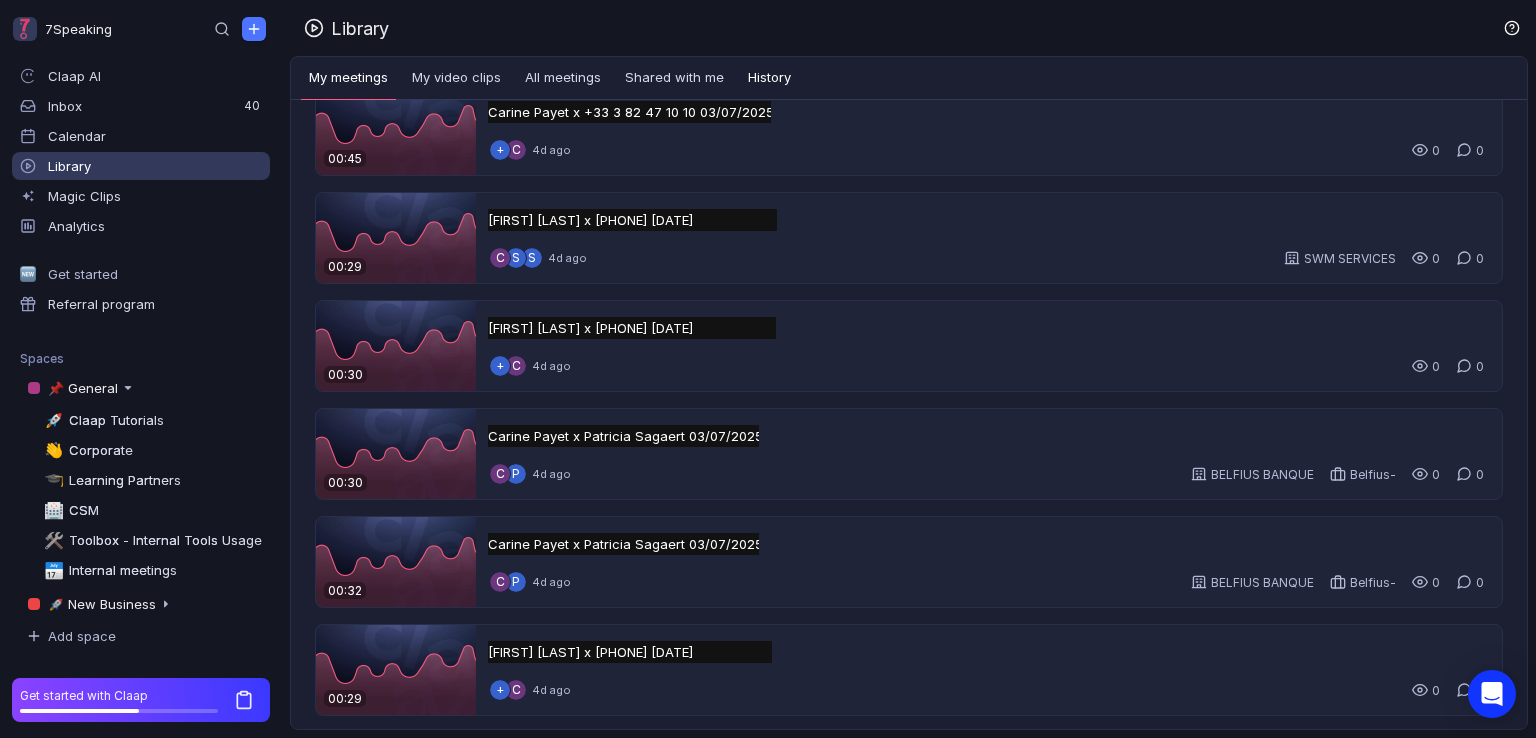 click on "History" at bounding box center (769, 78) 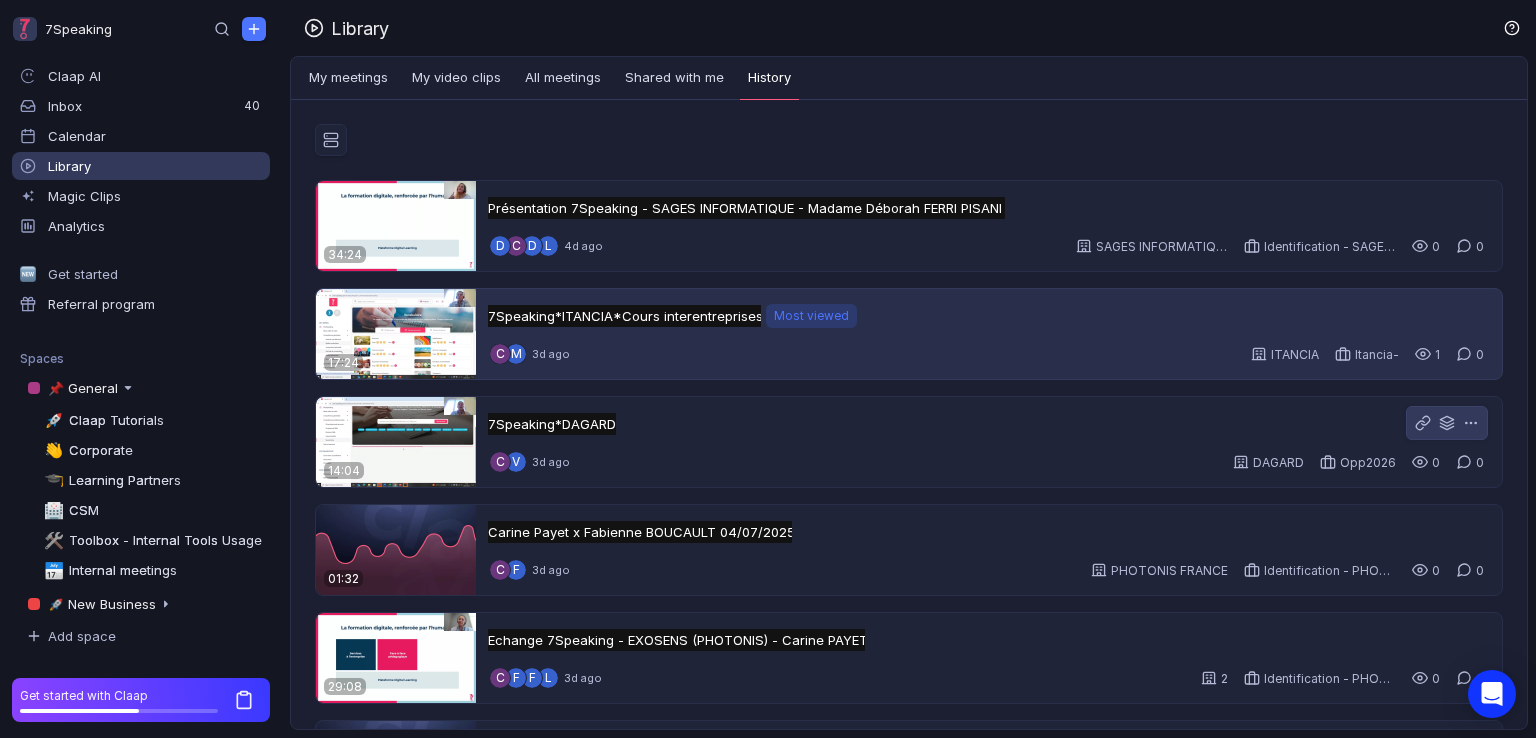 scroll, scrollTop: 0, scrollLeft: 0, axis: both 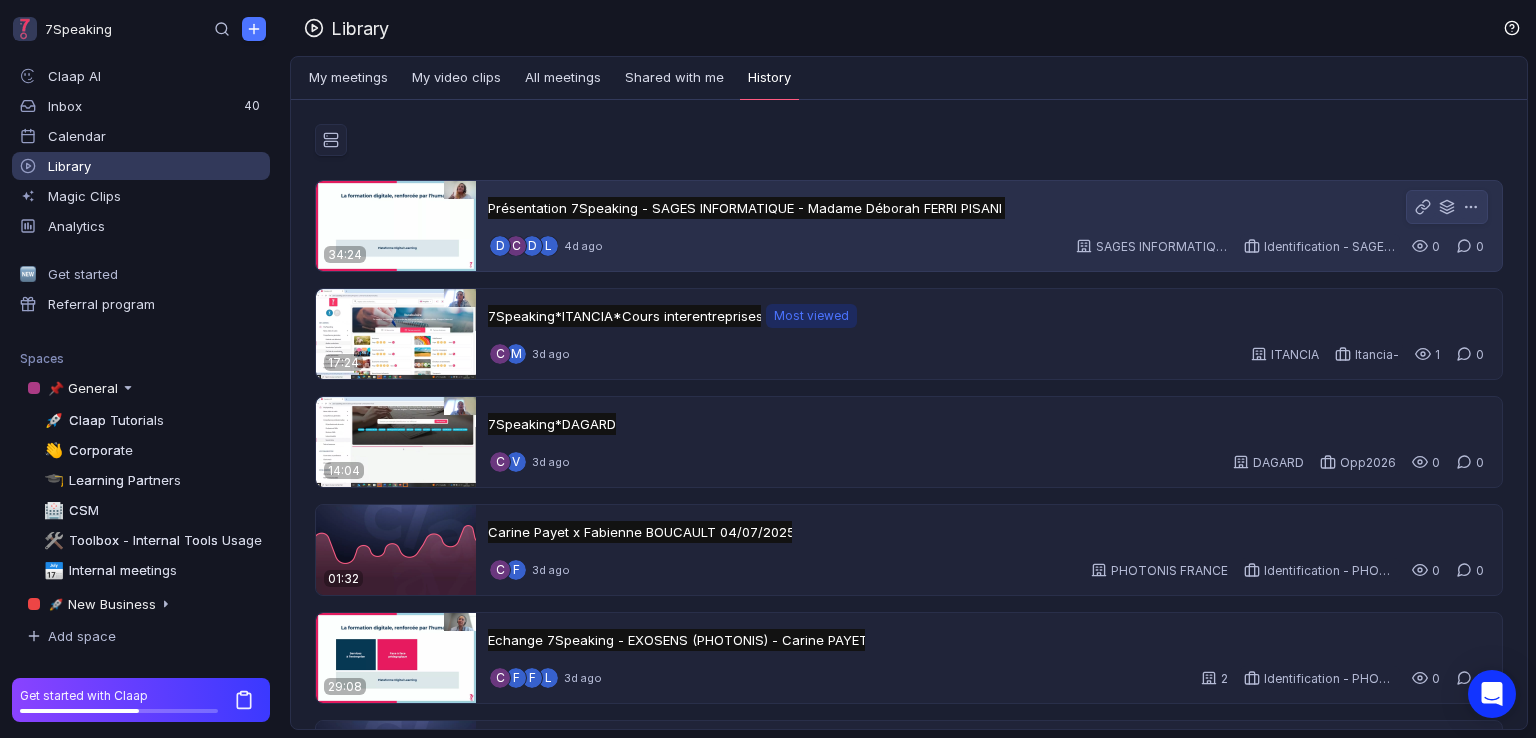 click on "Présentation 7Speaking - SAGES INFORMATIQUE - Madame [LAST] [LAST] Présentation 7Speaking - SAGES INFORMATIQUE - Madame [LAST] [LAST] Untitled" at bounding box center (746, 208) 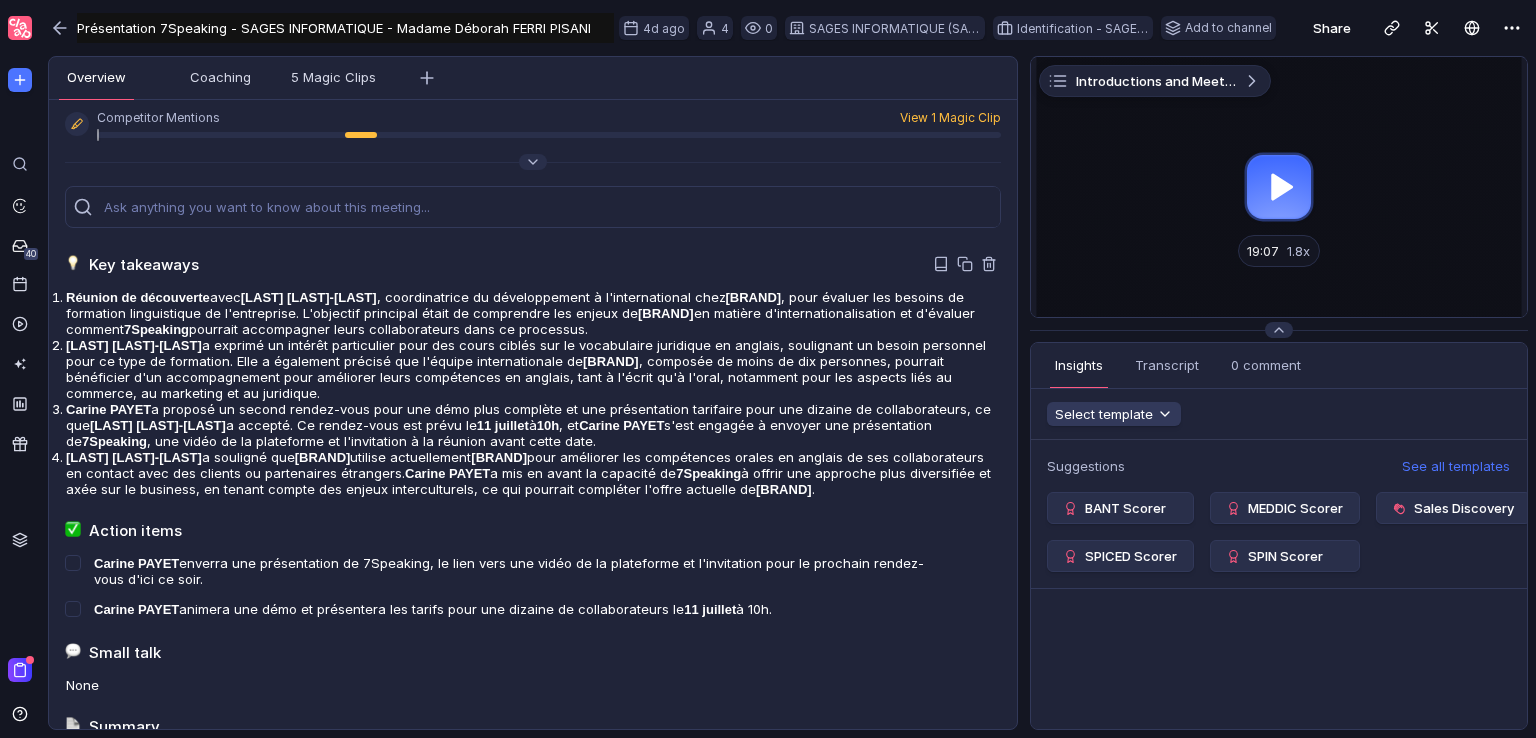 scroll, scrollTop: 300, scrollLeft: 0, axis: vertical 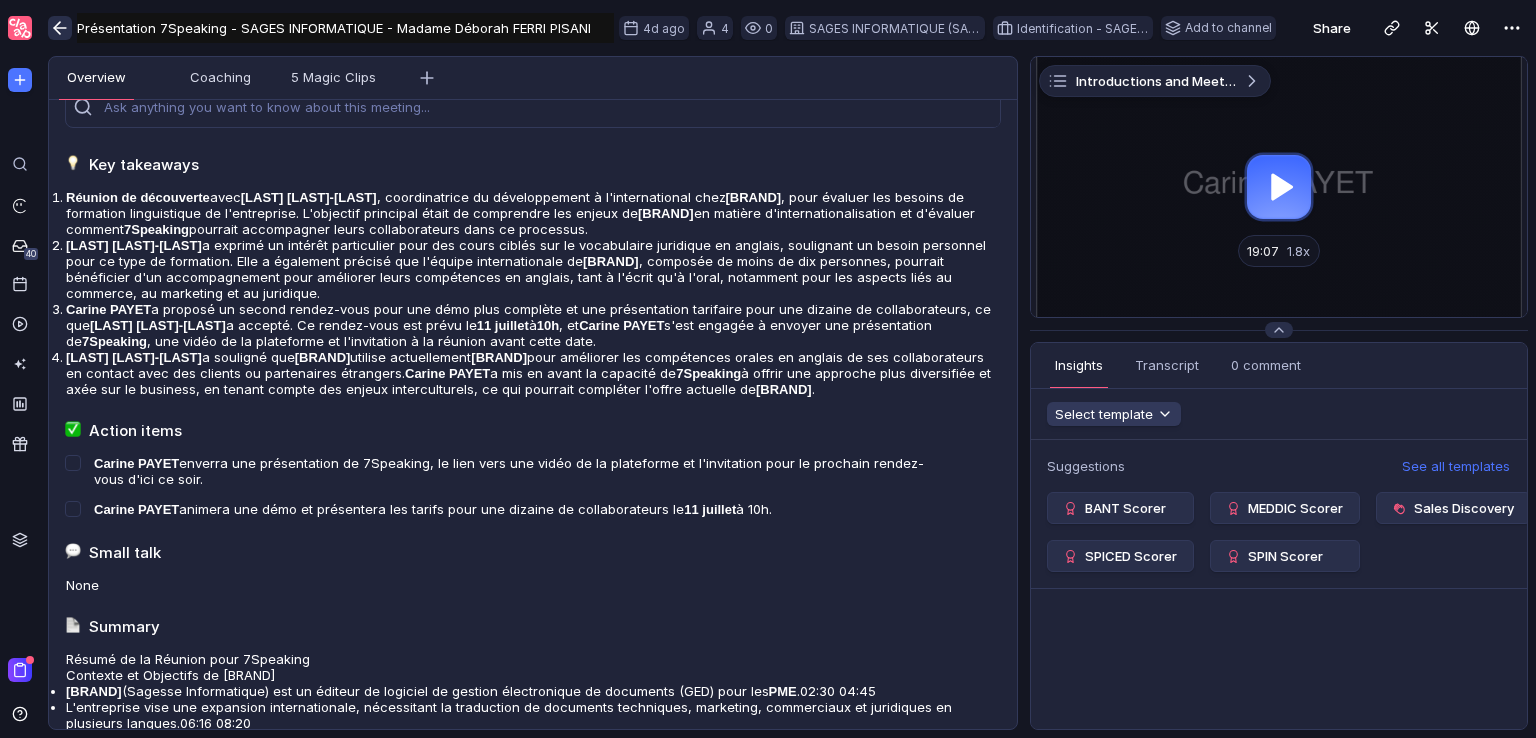 click at bounding box center (60, 28) 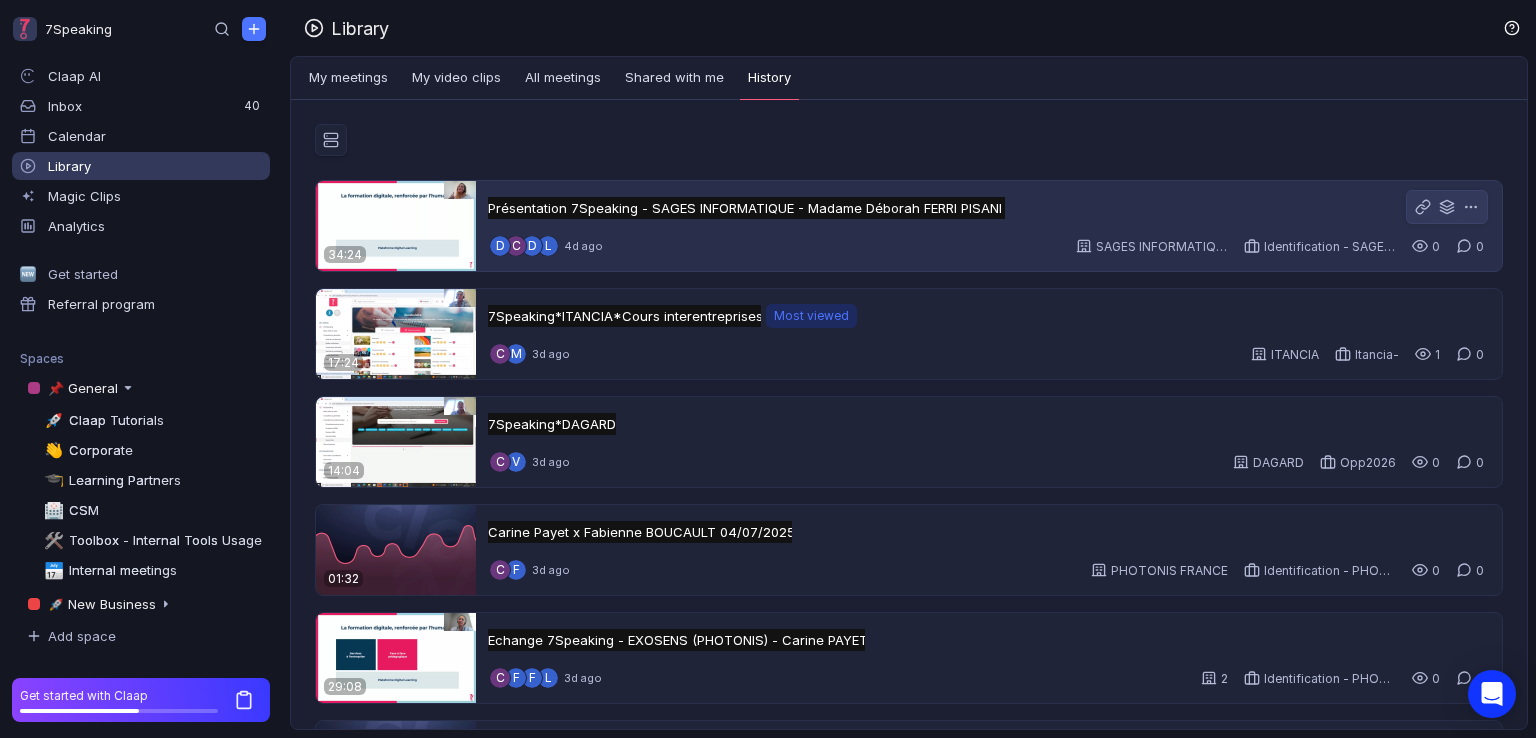 click on "D C d L 4d ago SAGES INFORMATIQUE (SAUVEGARDE-ADMINISTRATION ET GESTION ELECTRONIQUE DE SUPPORTS INFORMATIQUES) Identification - SAGES INFORMATION ZEENDOC 0 0" at bounding box center (989, 246) 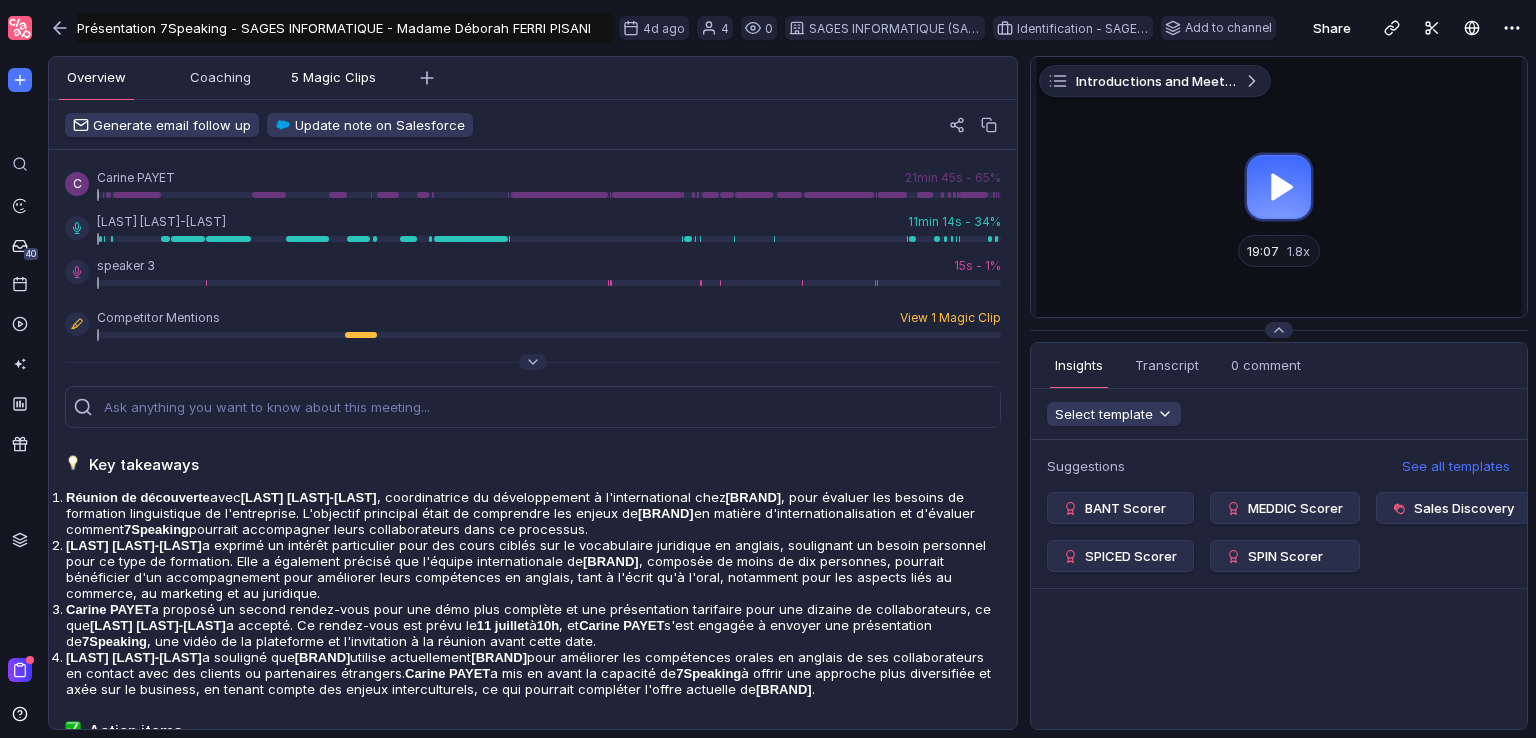 click on "5 Magic Clips" at bounding box center (333, 77) 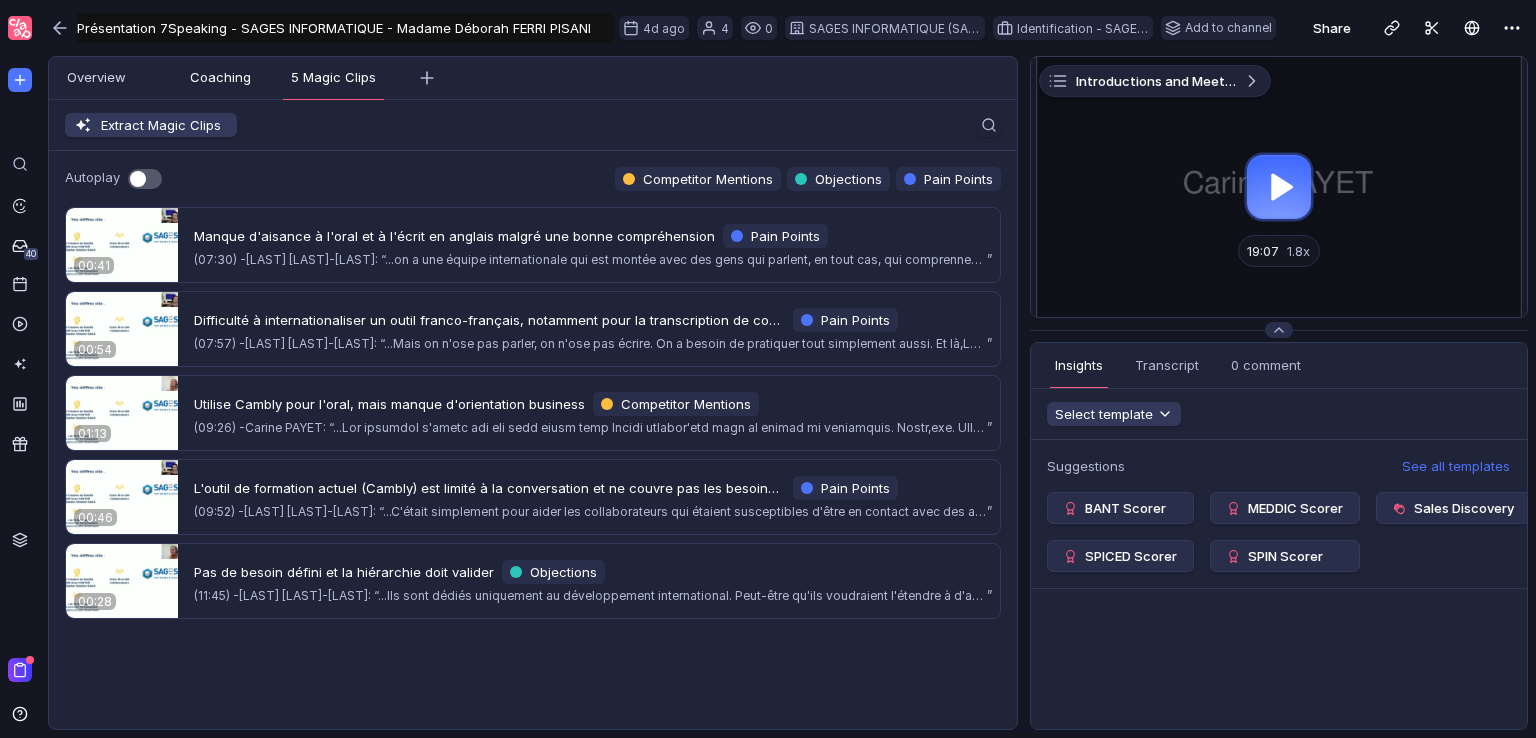 click on "Coaching" at bounding box center (220, 77) 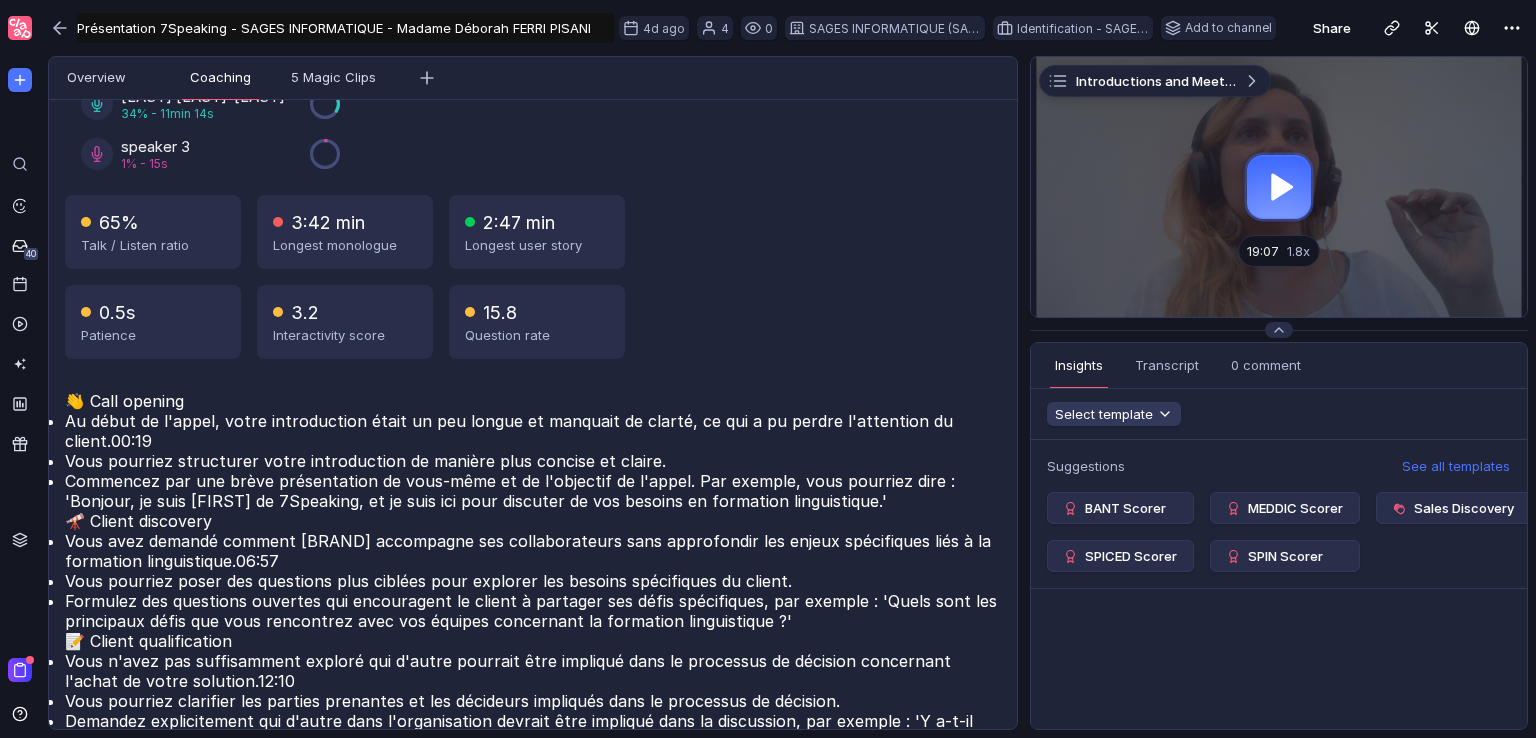 scroll, scrollTop: 106, scrollLeft: 0, axis: vertical 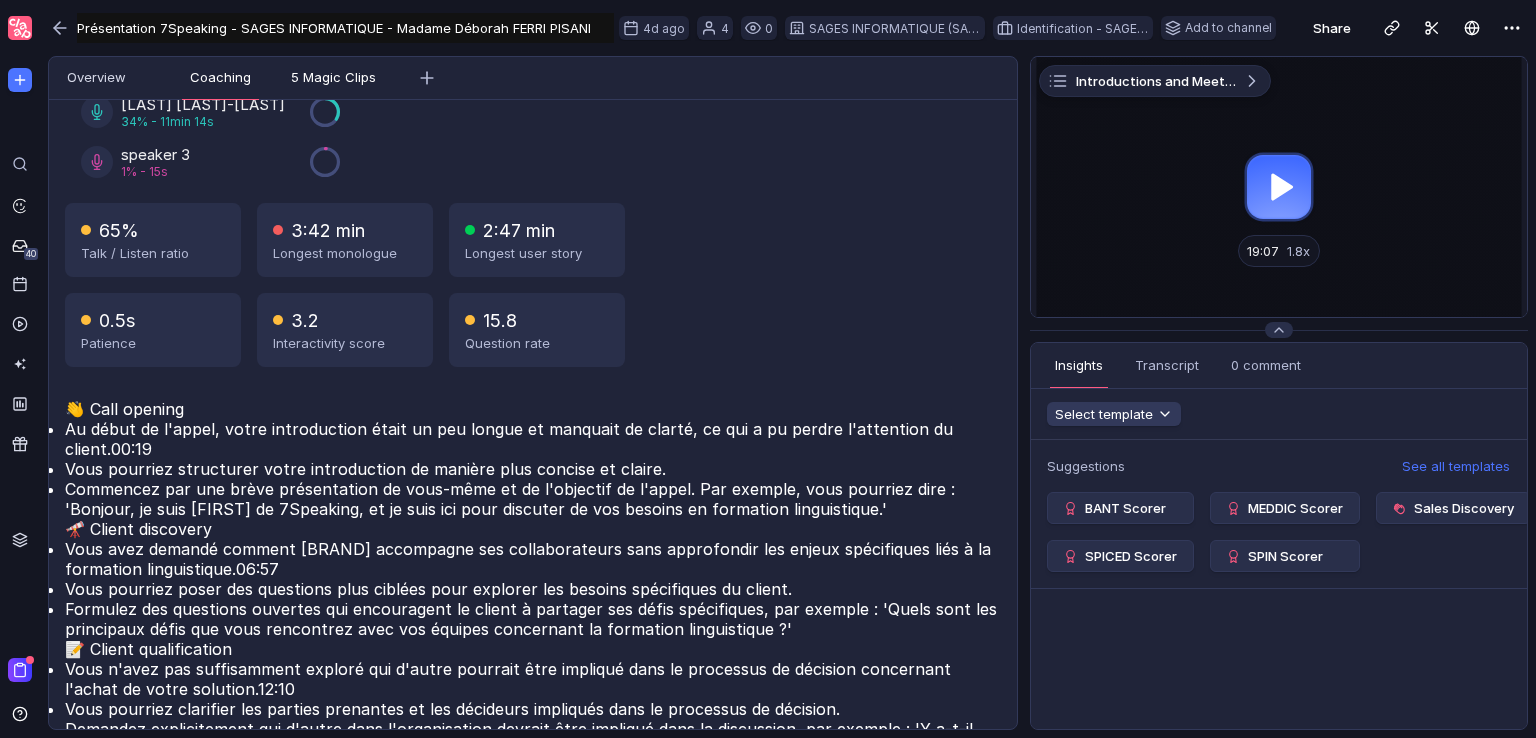 click on "5 Magic Clips" at bounding box center [333, 78] 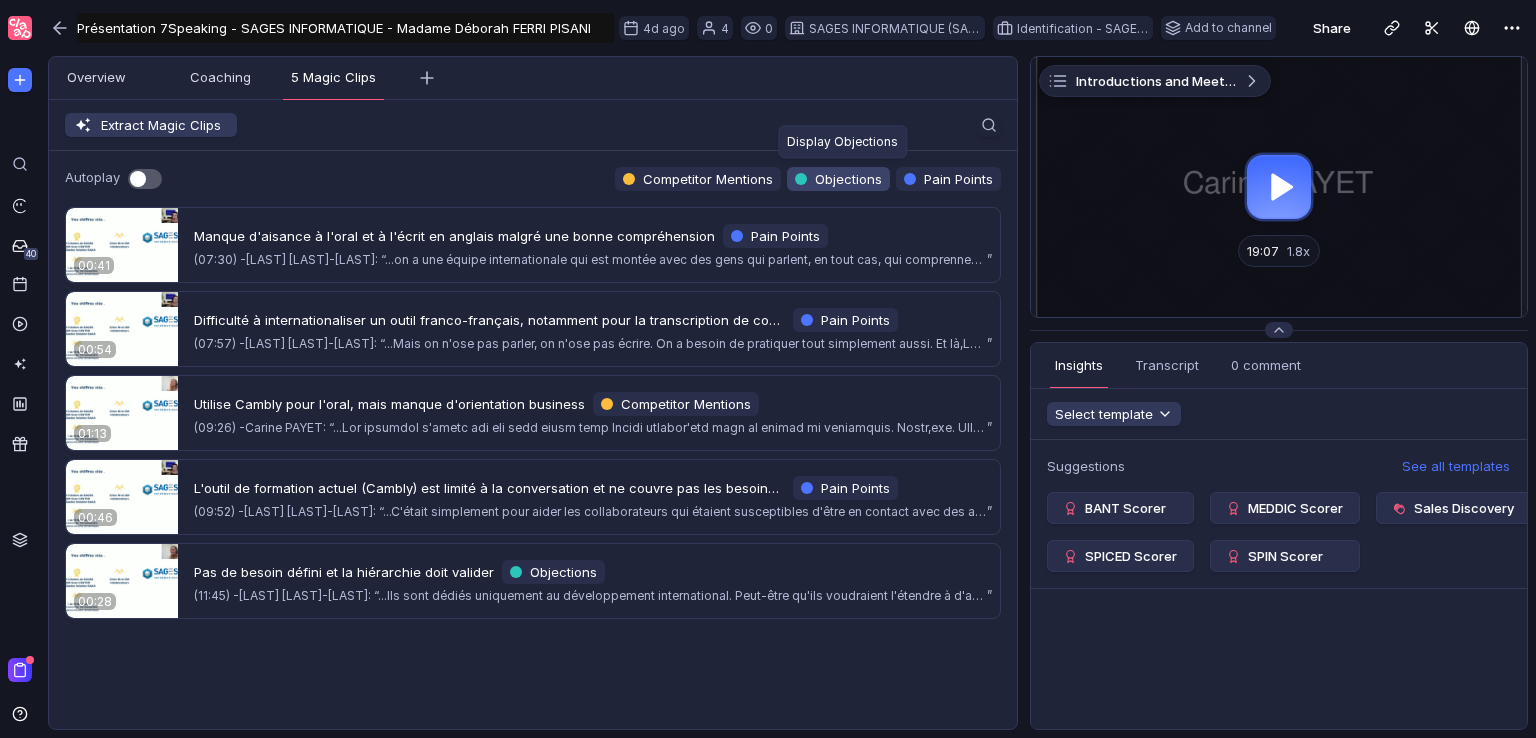 click on "Objections" at bounding box center [848, 179] 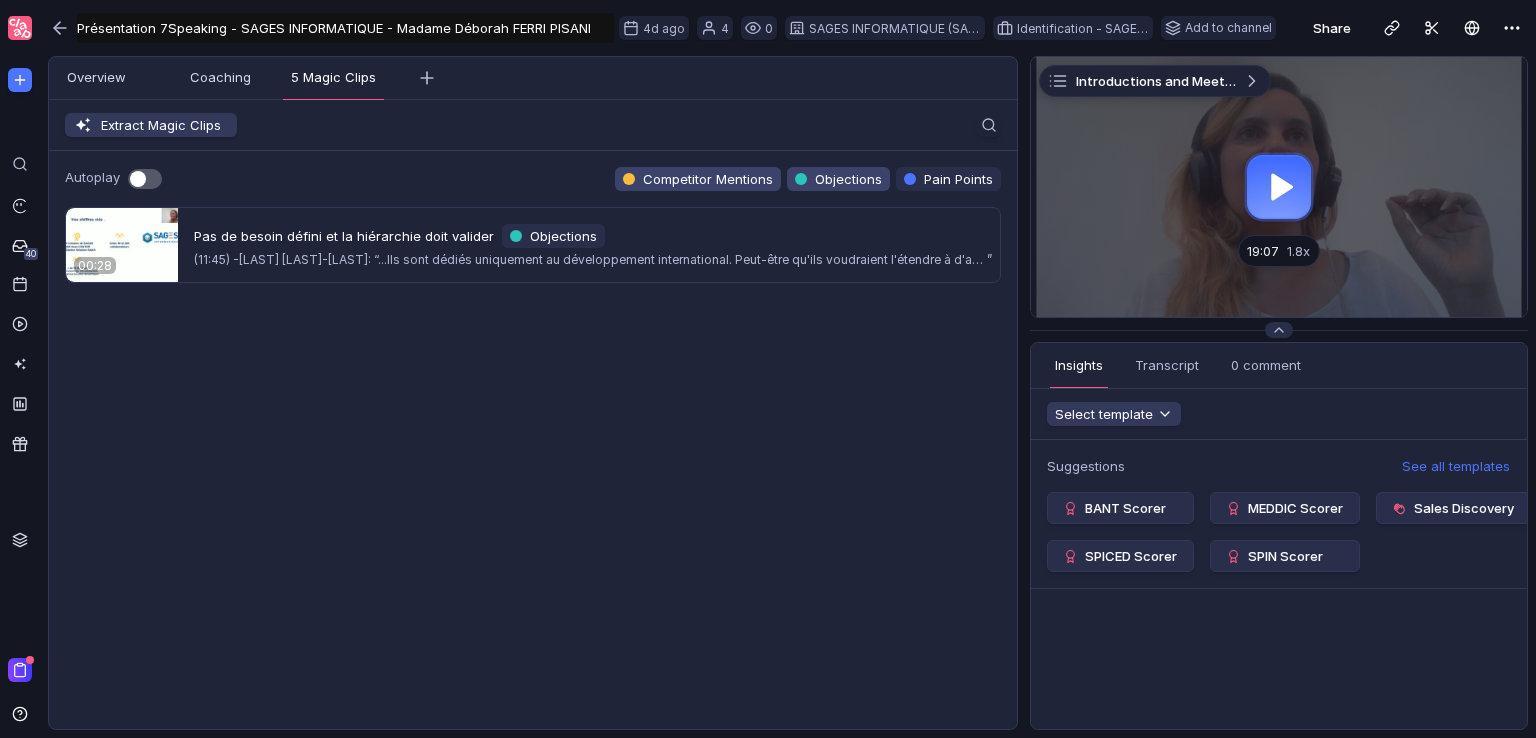 click on "Competitor Mentions" at bounding box center [708, 179] 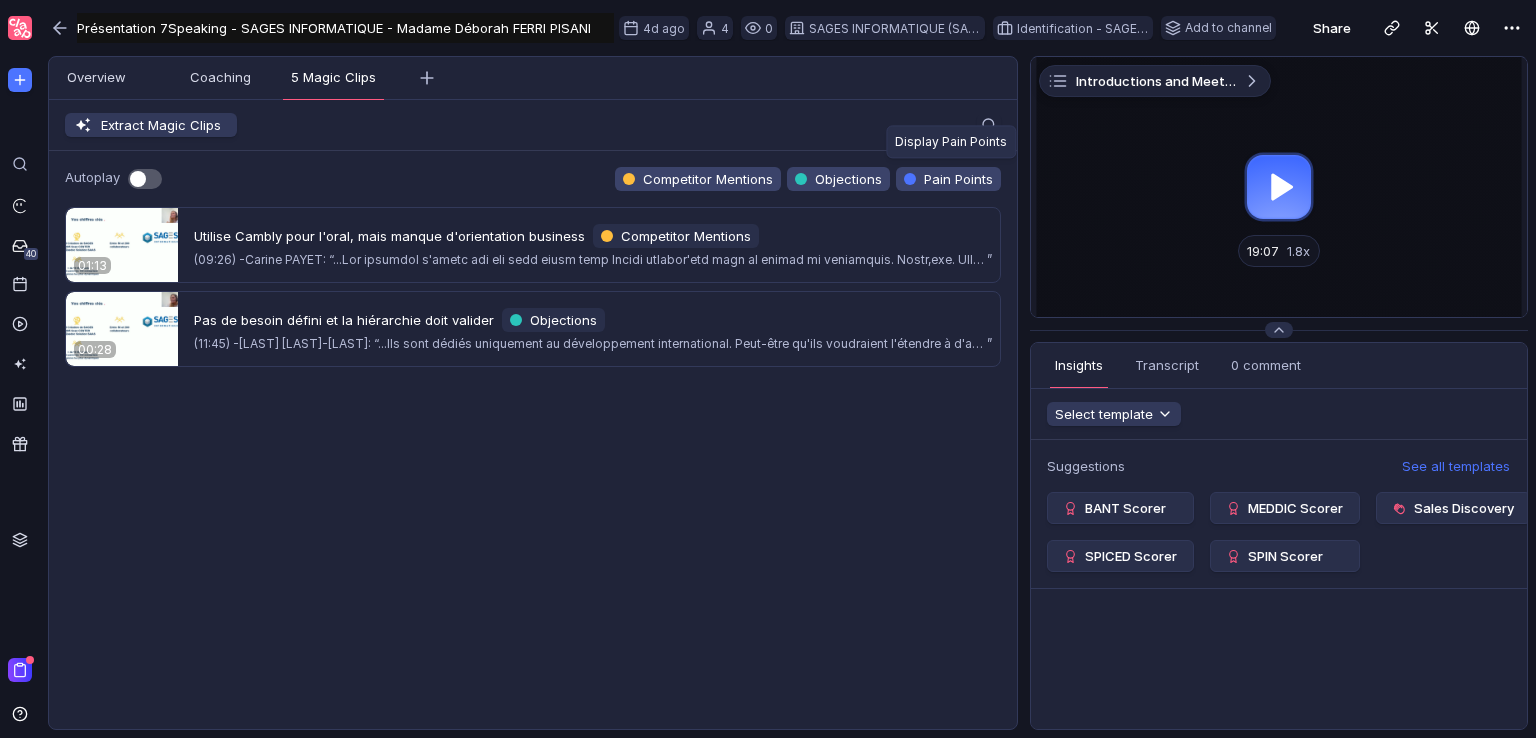 click on "Pain Points" at bounding box center (958, 179) 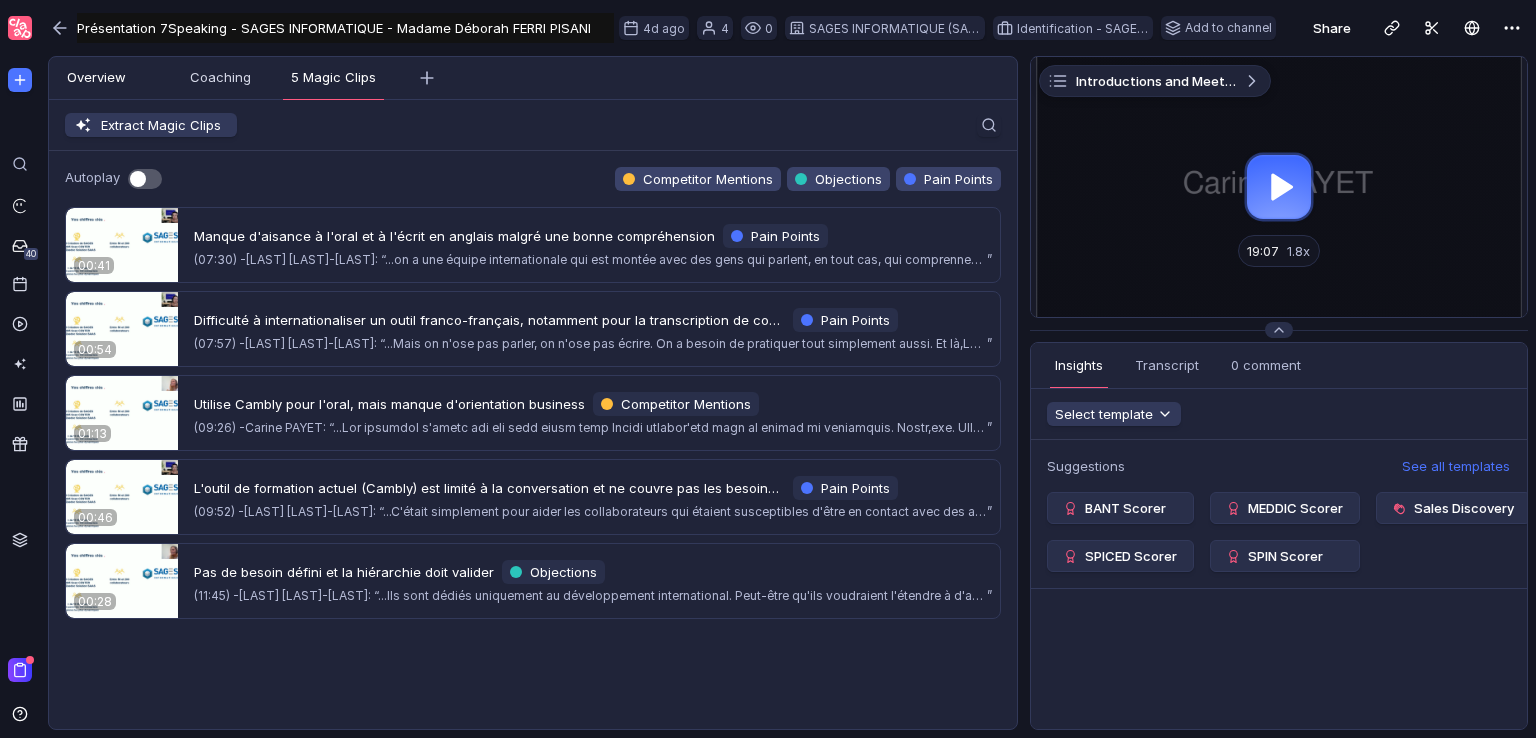 click on "Overview" at bounding box center [96, 78] 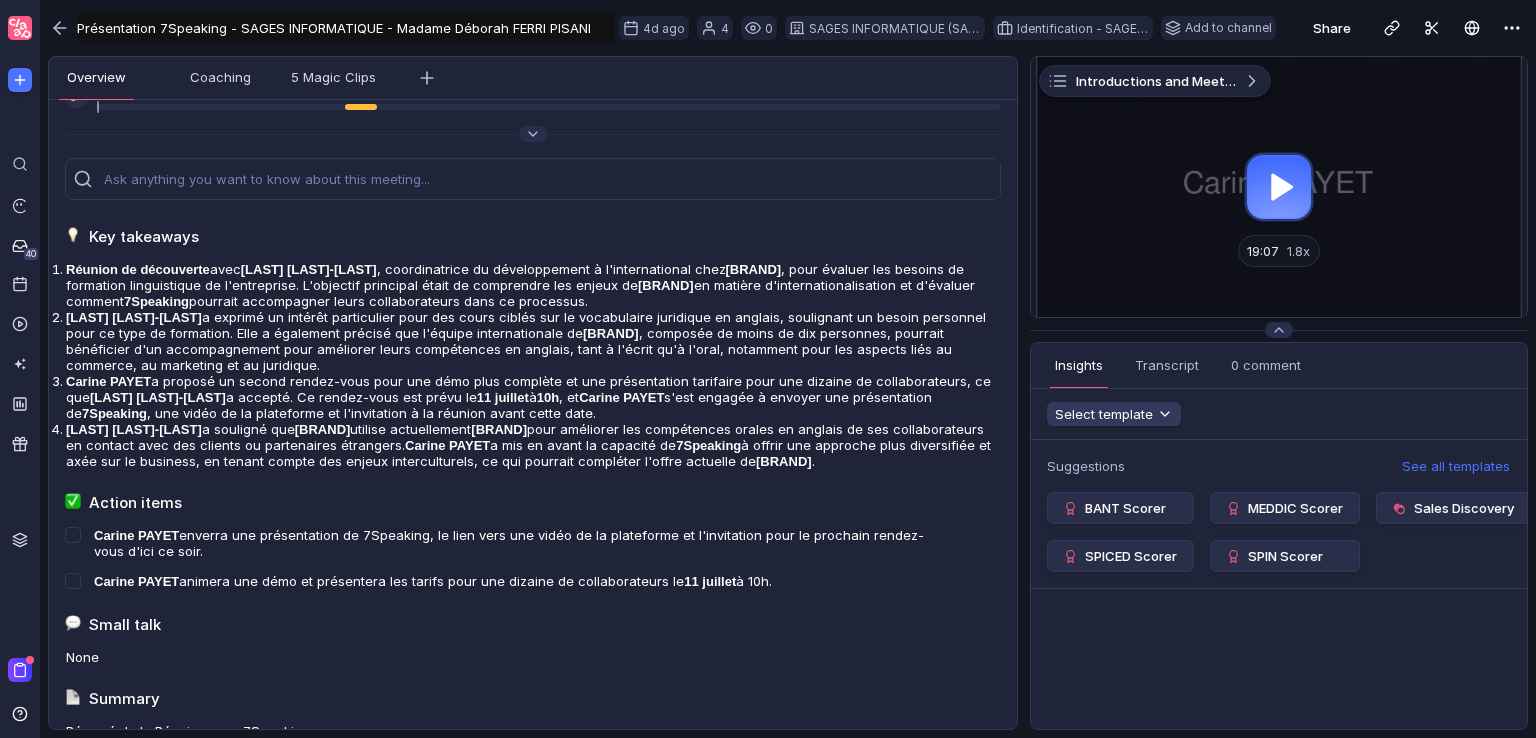 scroll, scrollTop: 100, scrollLeft: 0, axis: vertical 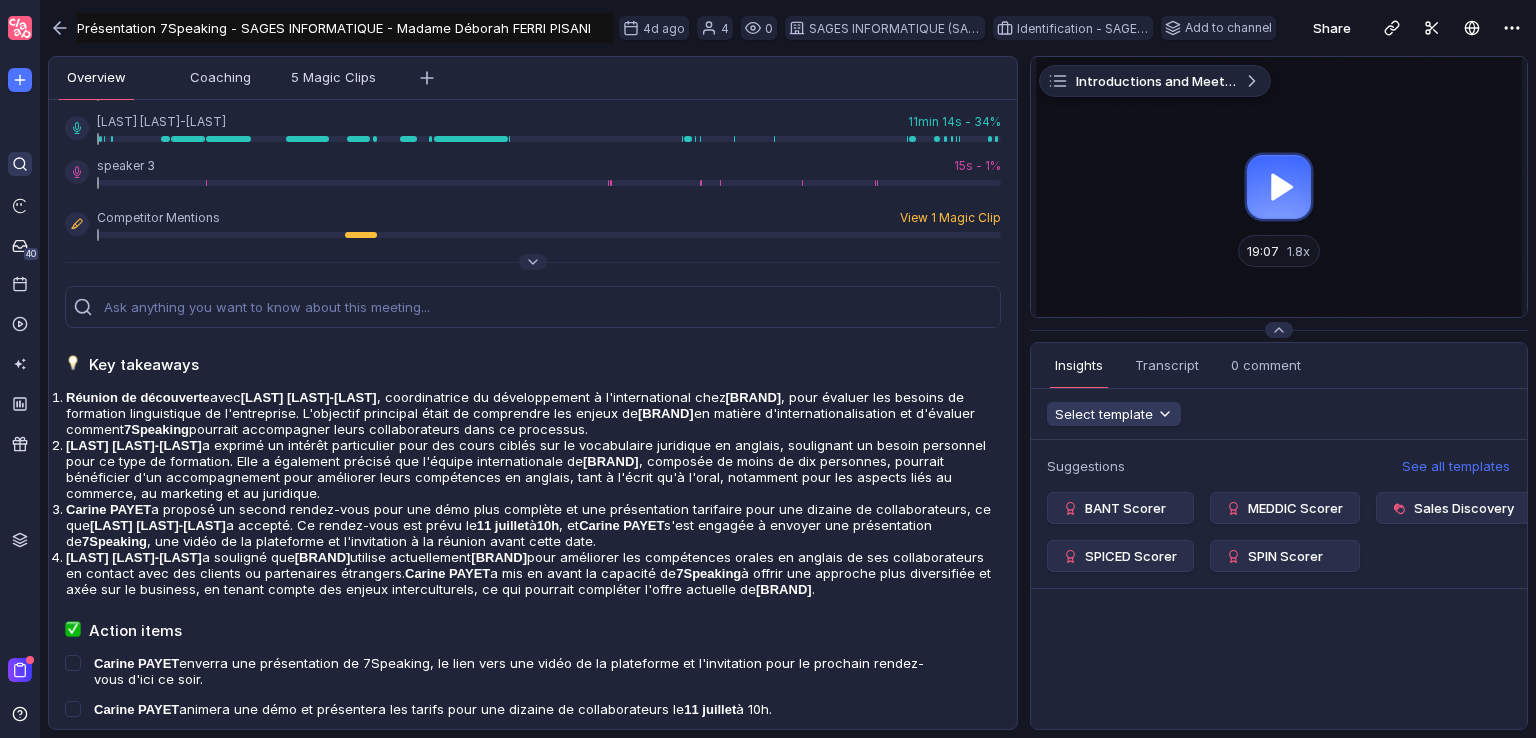 click at bounding box center [20, 164] 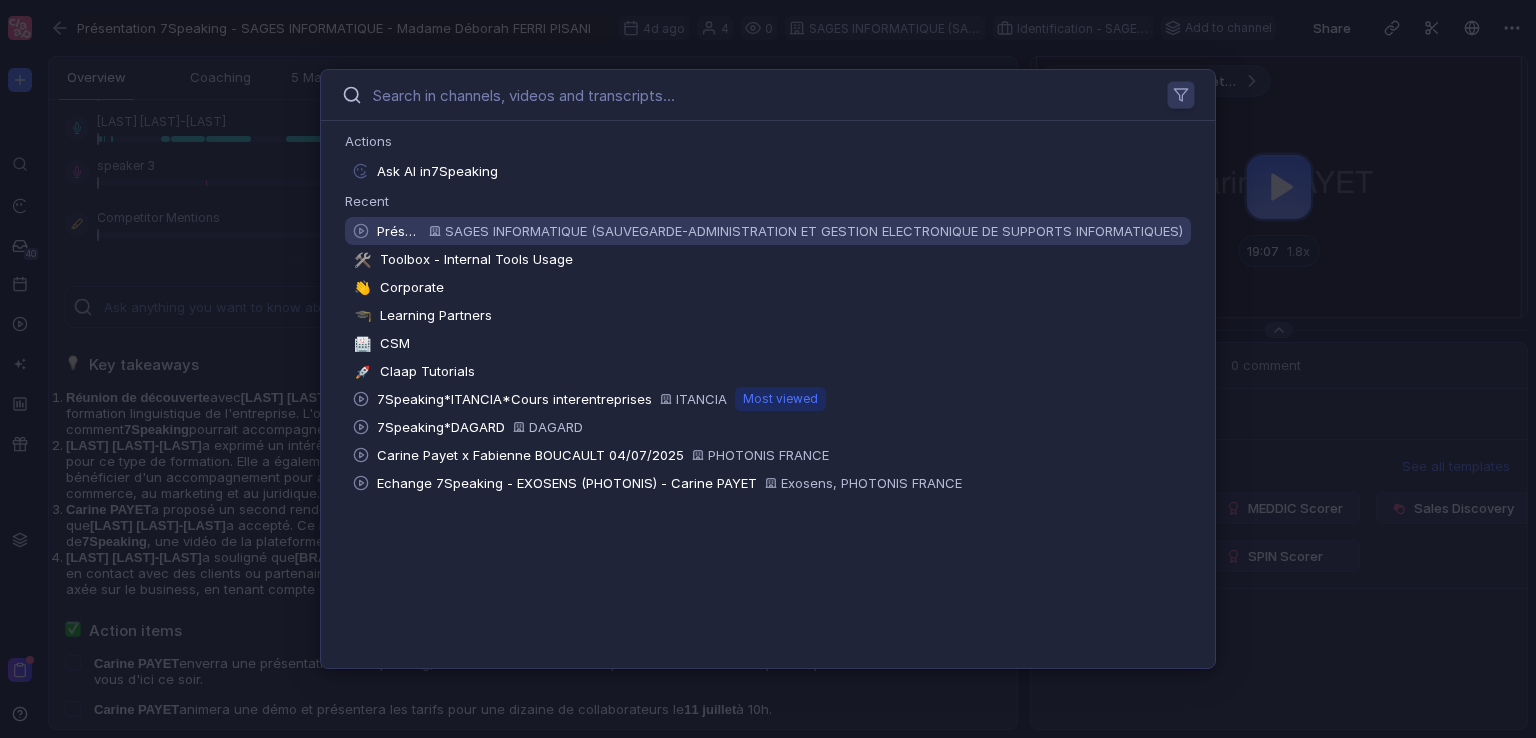 click on "Actions Ask AI in  7Speaking Recent Présentation 7Speaking - SAGES INFORMATIQUE - Madame [LAST] [LAST] SAGES INFORMATIQUE (SAUVEGARDE-ADMINISTRATION ET GESTION ELECTRONIQUE DE SUPPORTS INFORMATIQUES) 🛠️  Toolbox - Internal Tools Usage 👋 Corporate 🎓 Learning Partners 🏥 CSM 🚀 Claap Tutorials 7Speaking*ITANCIA*Cours interentreprises ITANCIA Most viewed Most viewed 7Speaking*DAGARD DAGARD [FIRST] [LAST] x [FIRST] [LAST] [DATE] PHOTONIS FRANCE Echange 7Speaking - EXOSENS (PHOTONIS) - [FIRST] [LAST] Exosens, PHOTONIS FRANCE" at bounding box center (768, 369) 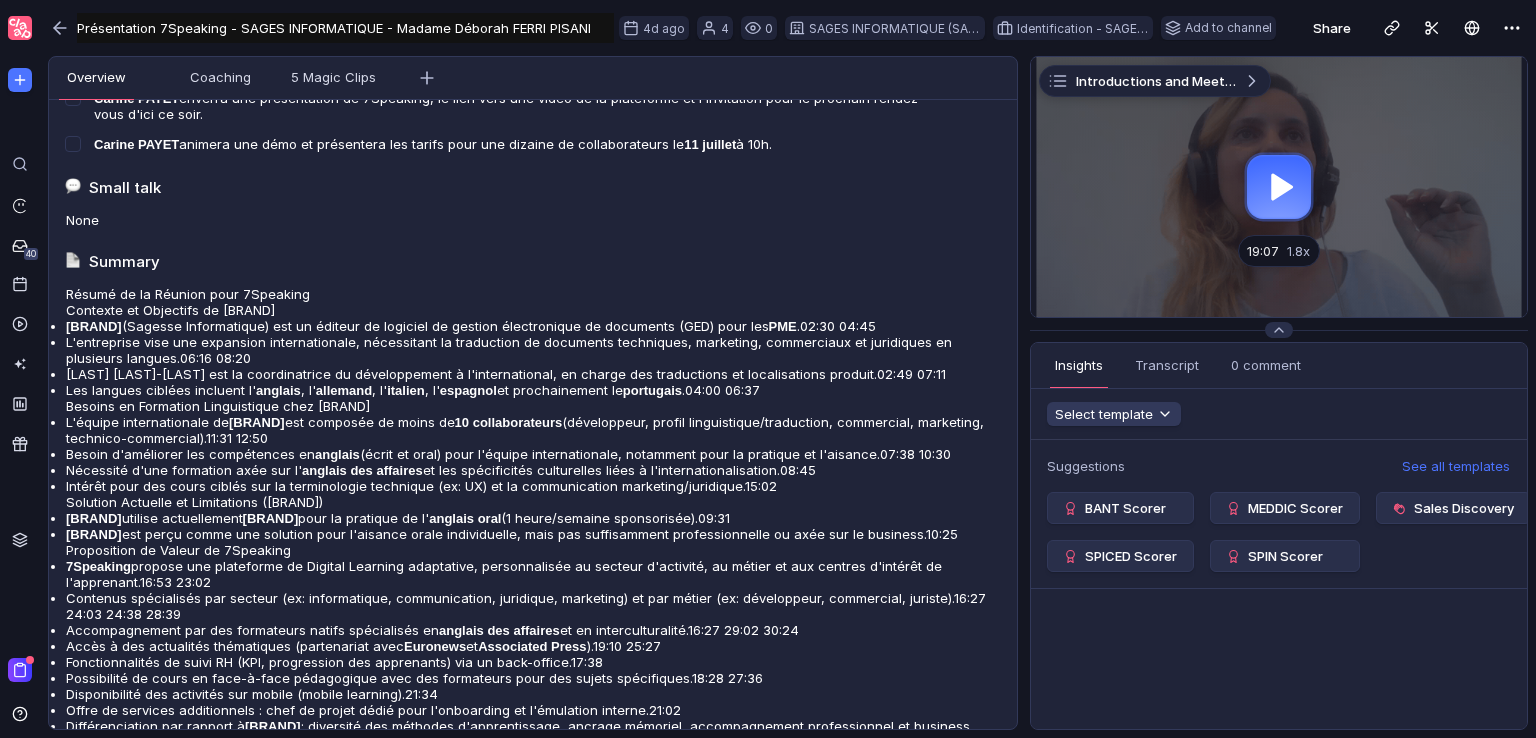 scroll, scrollTop: 544, scrollLeft: 0, axis: vertical 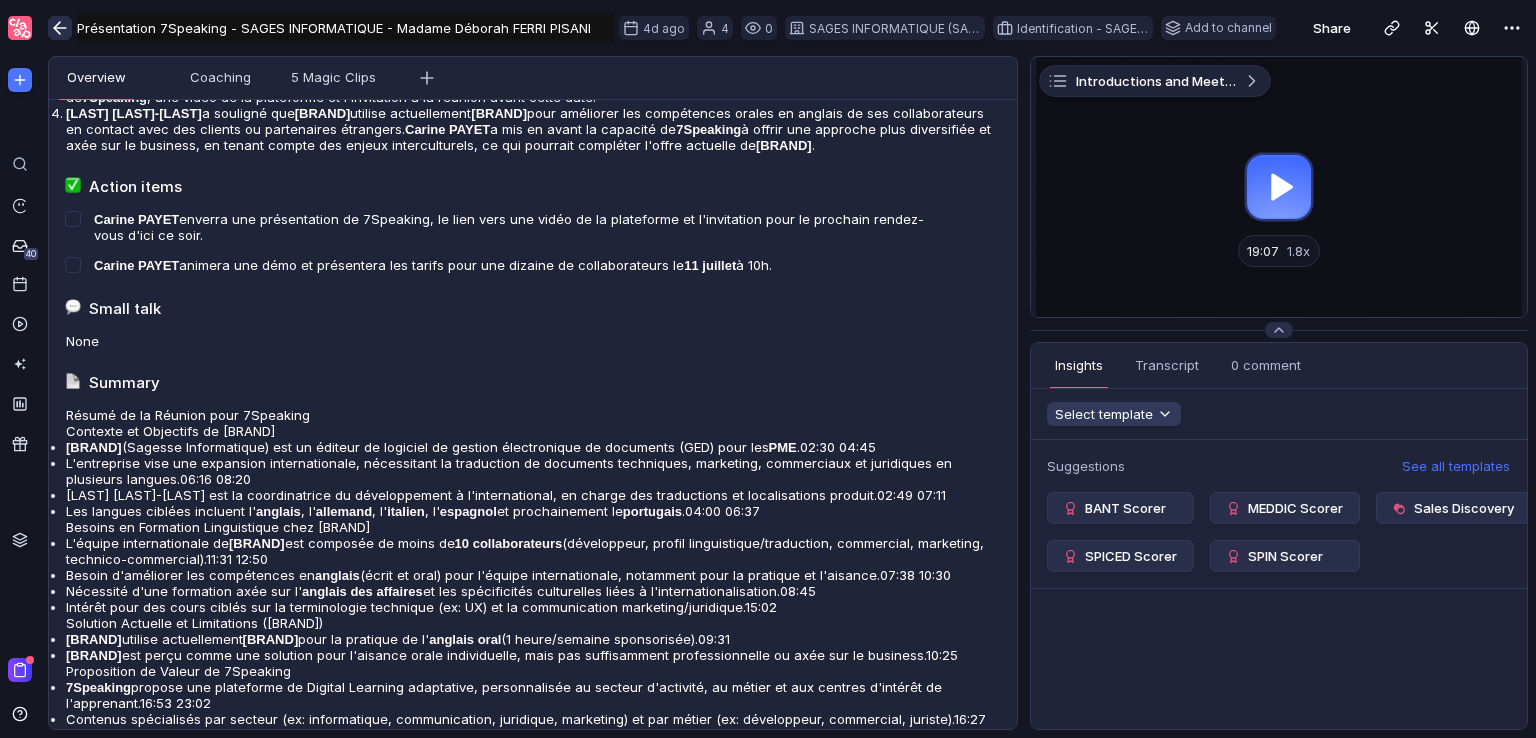 click at bounding box center (60, 28) 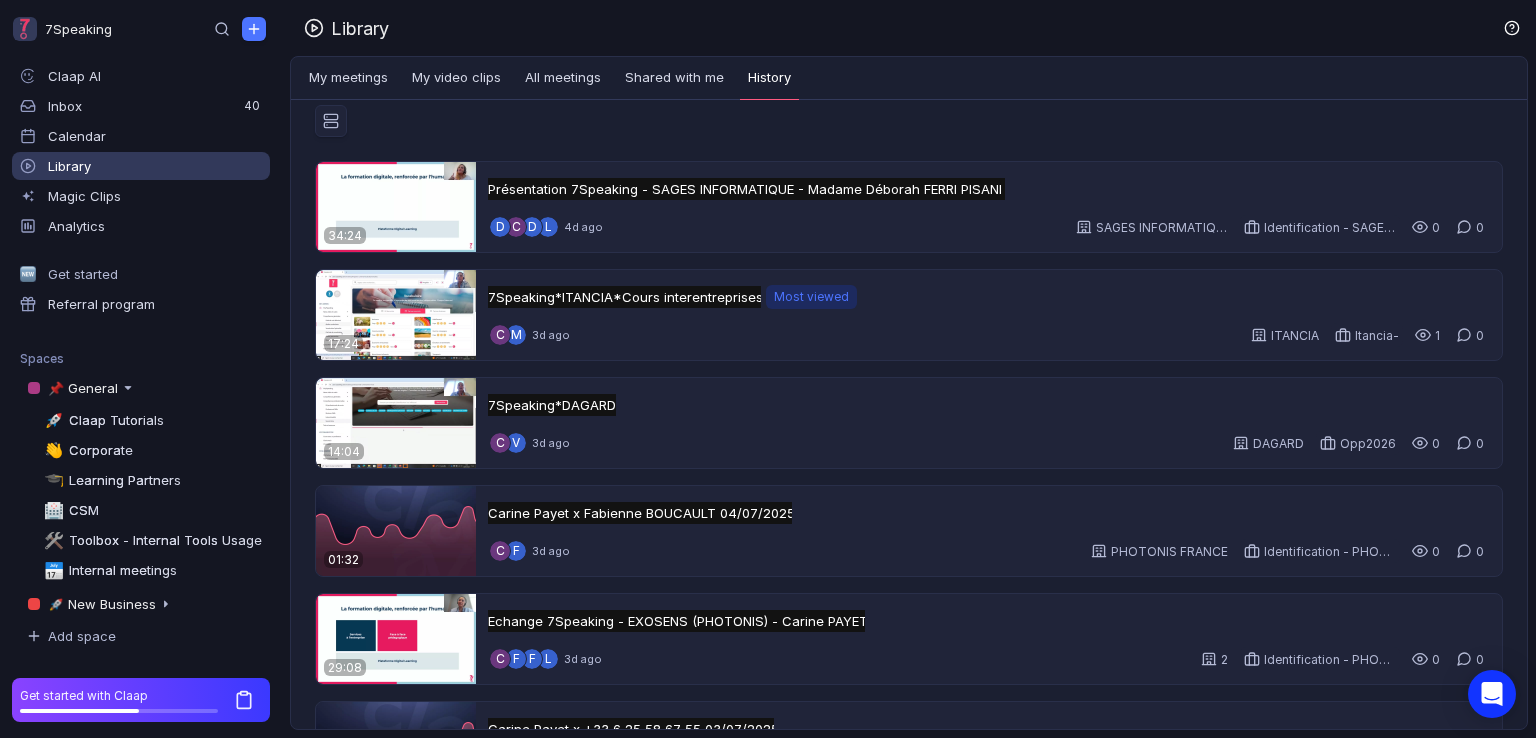 scroll, scrollTop: 0, scrollLeft: 0, axis: both 